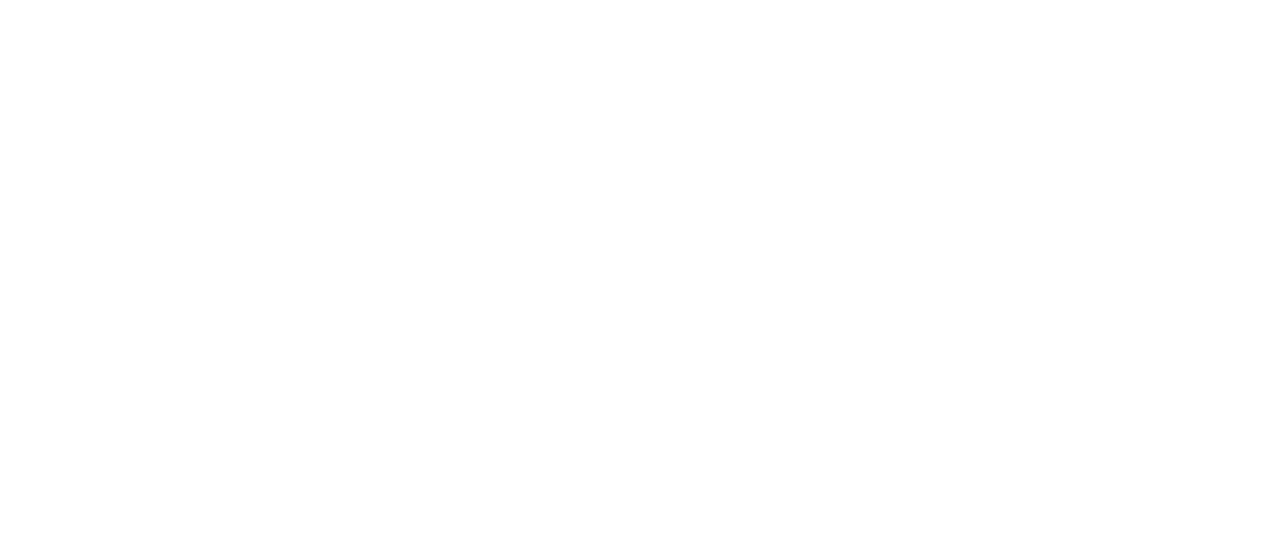 scroll, scrollTop: 0, scrollLeft: 0, axis: both 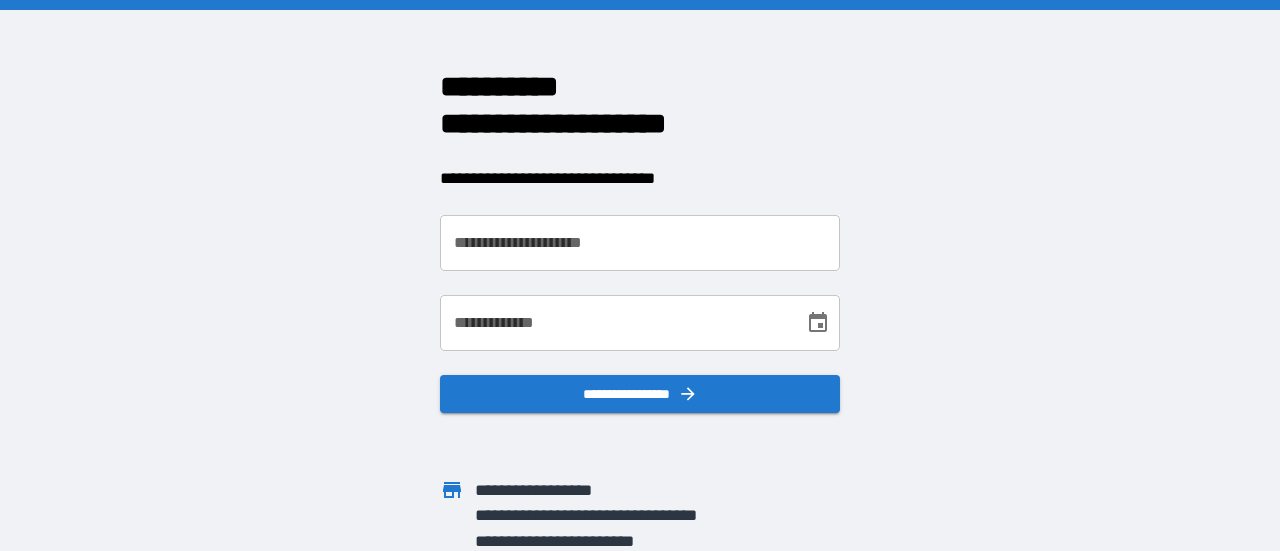click on "**********" at bounding box center (640, 243) 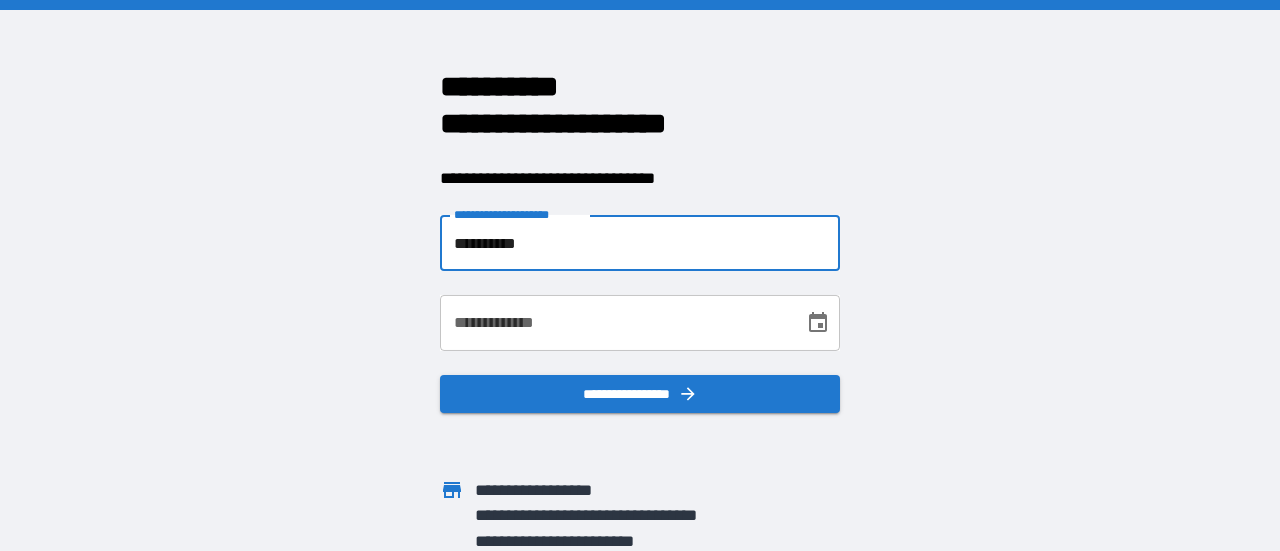 type on "**********" 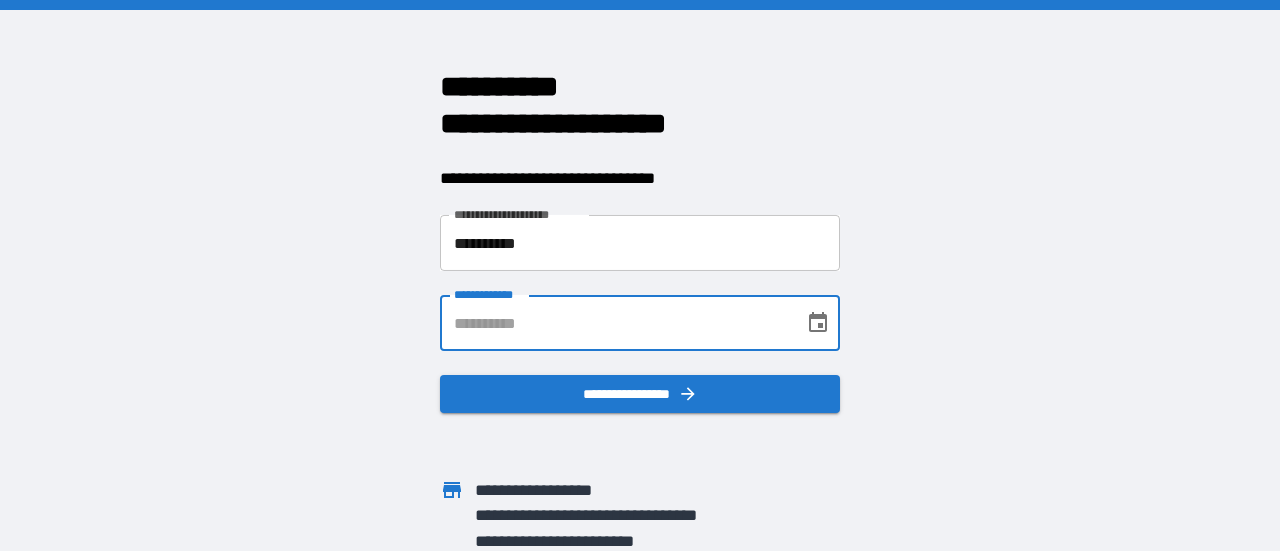 click on "**********" at bounding box center [615, 323] 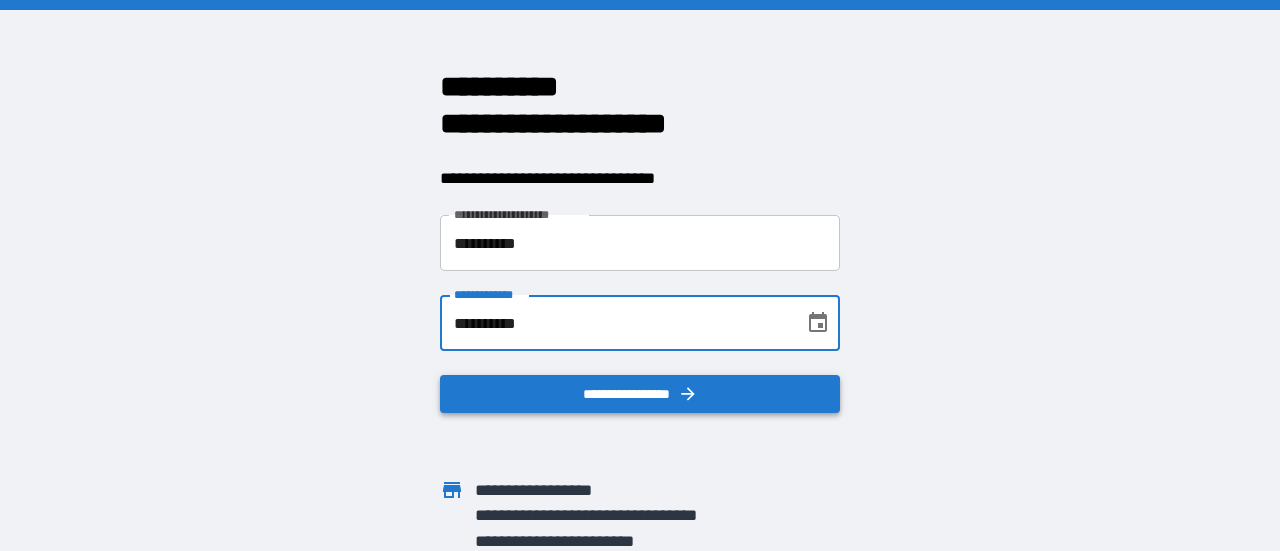 type on "**********" 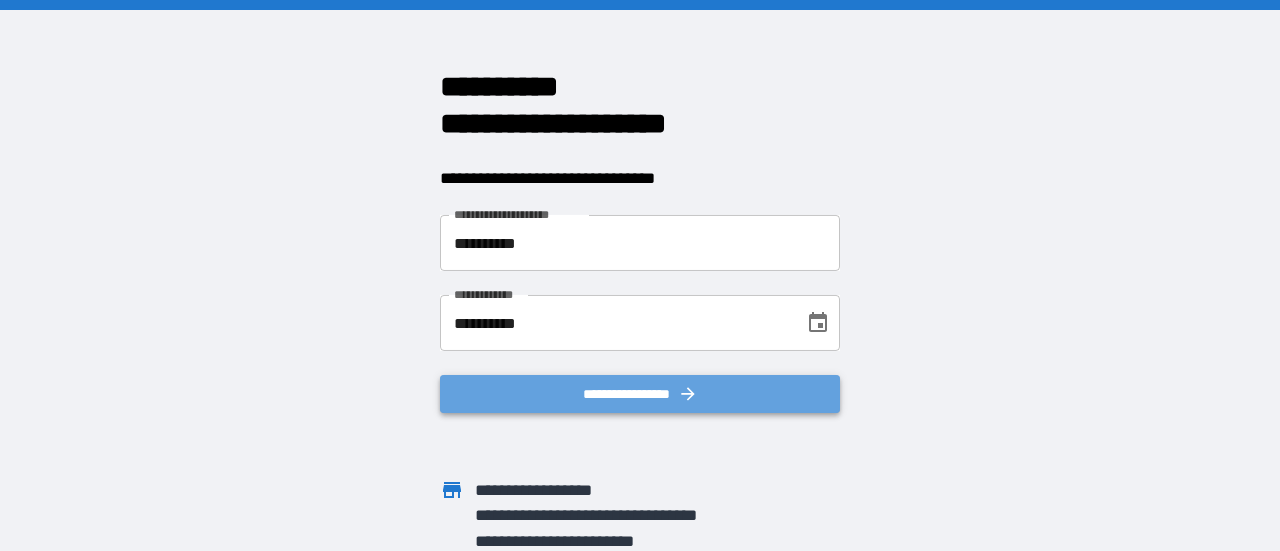 click on "**********" at bounding box center (640, 394) 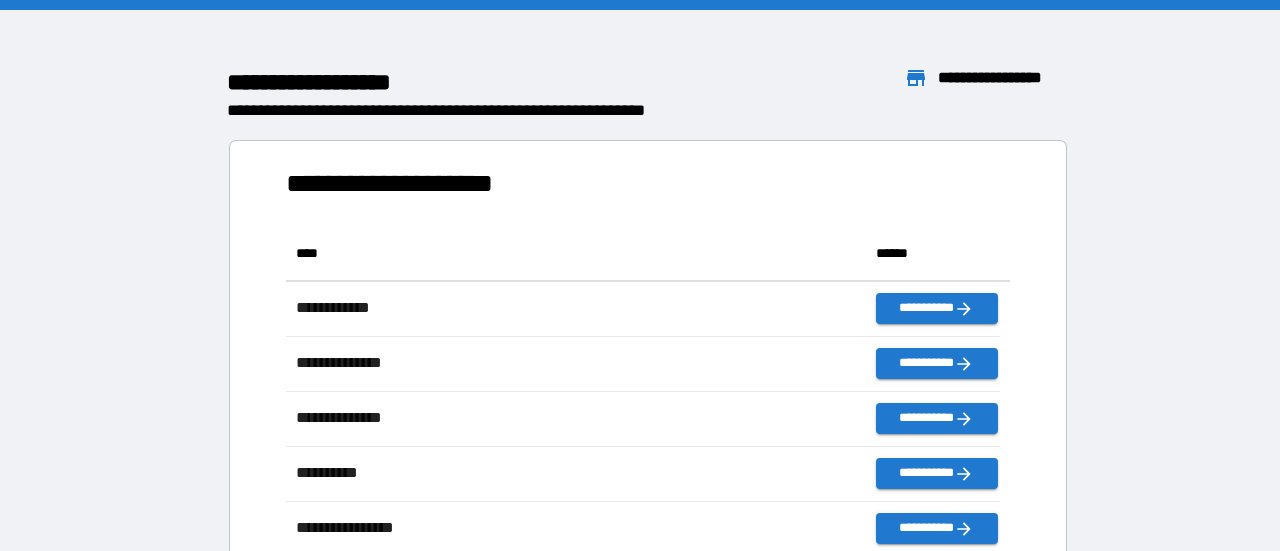 scroll, scrollTop: 370, scrollLeft: 698, axis: both 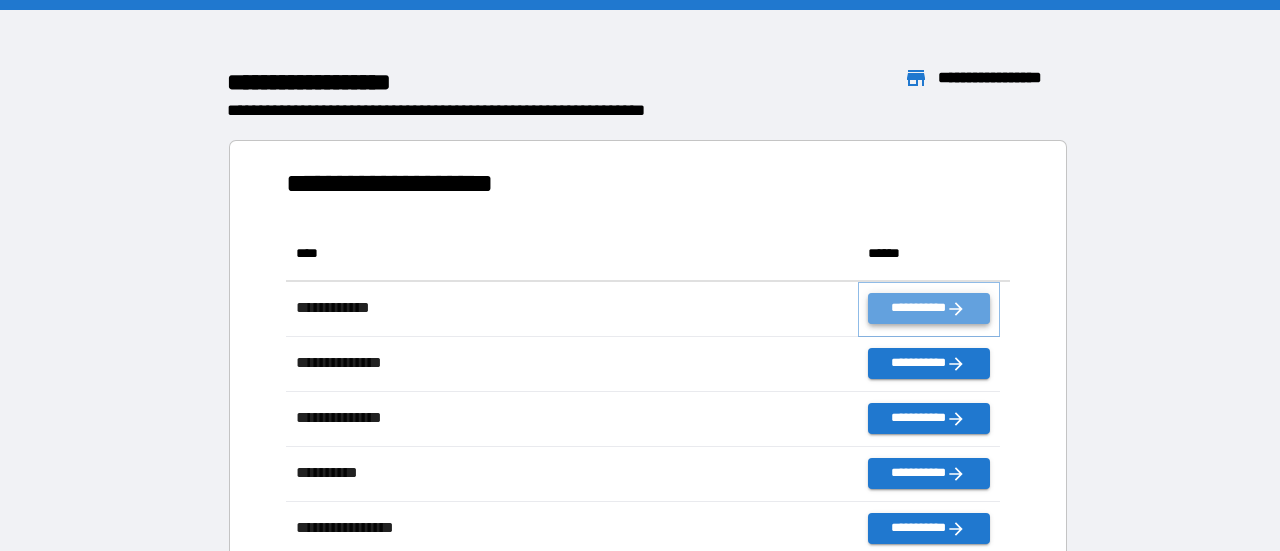 click on "**********" at bounding box center [929, 308] 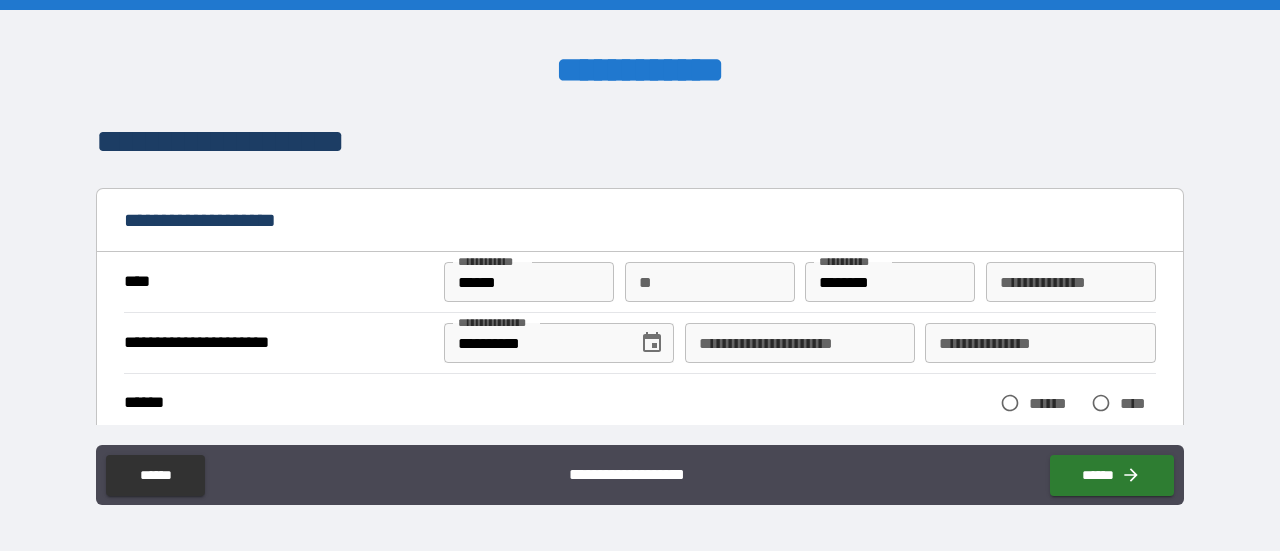 click on "**********" at bounding box center (800, 343) 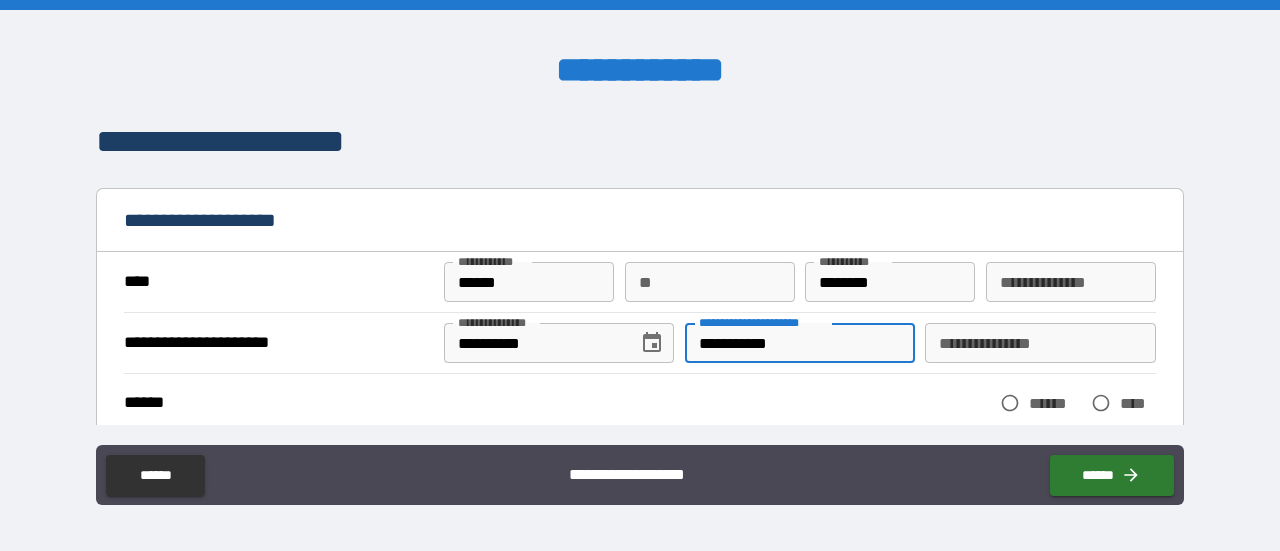 type on "**********" 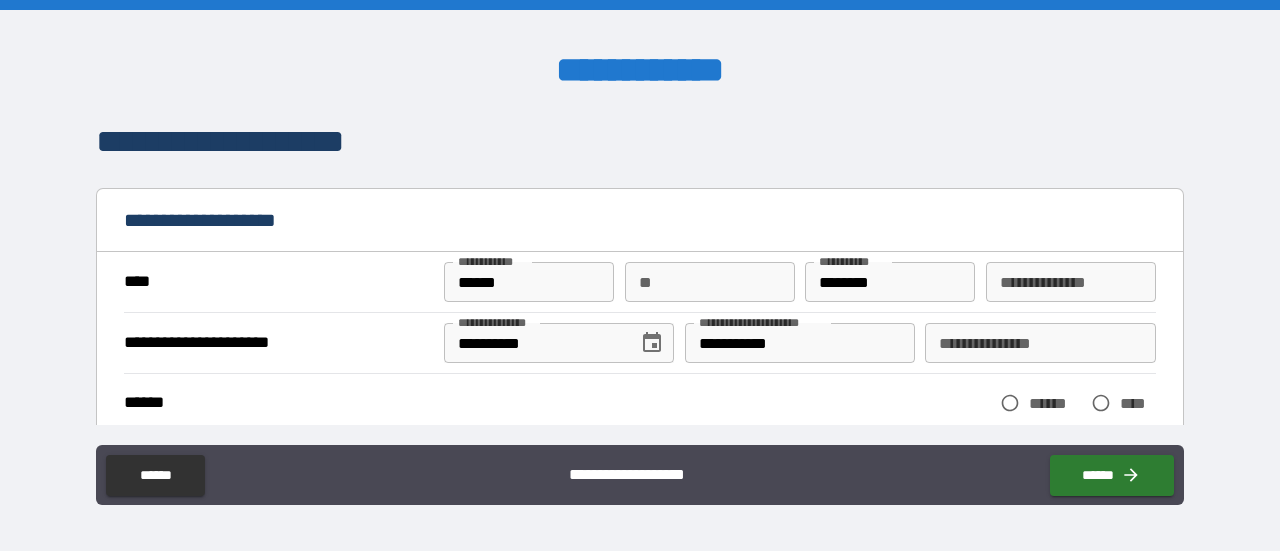 click on "**********" at bounding box center [1040, 343] 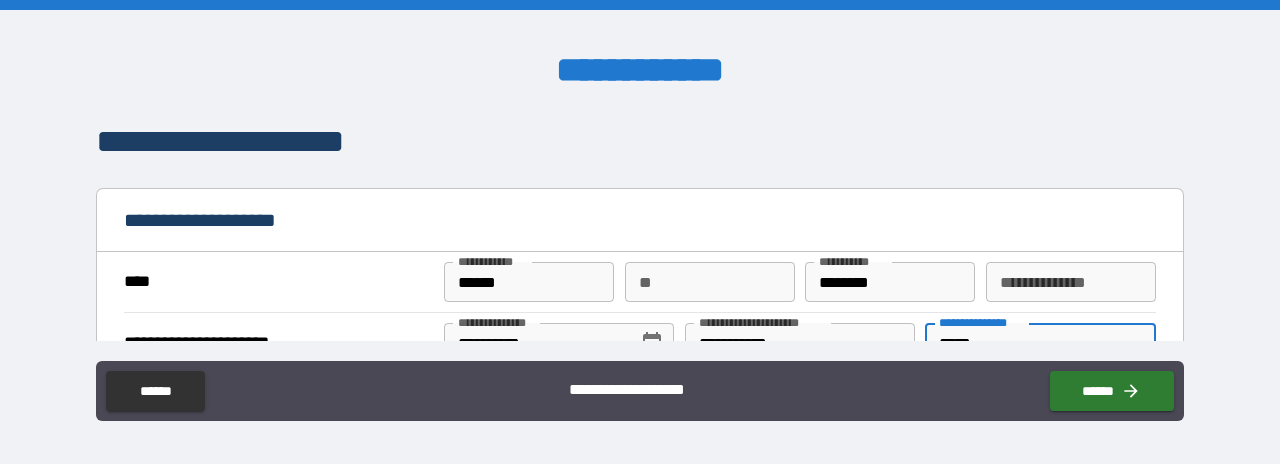 scroll, scrollTop: 100, scrollLeft: 0, axis: vertical 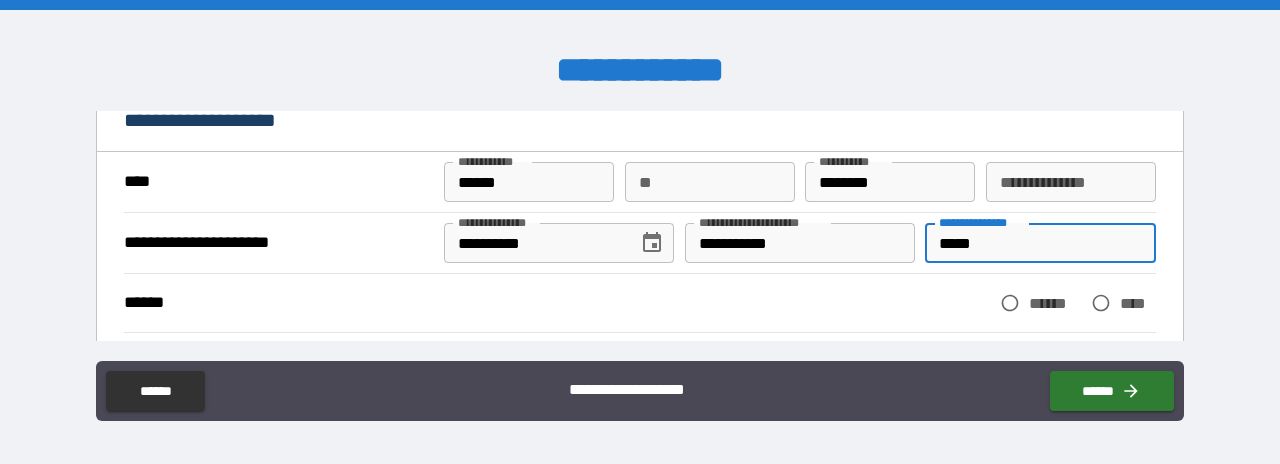 click on "*****" at bounding box center [1040, 243] 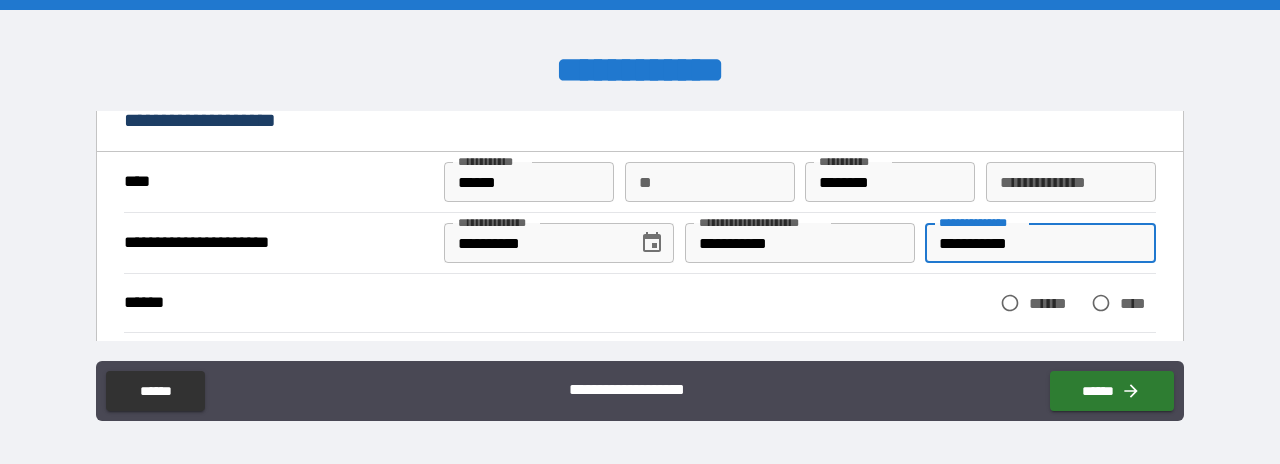 type on "**********" 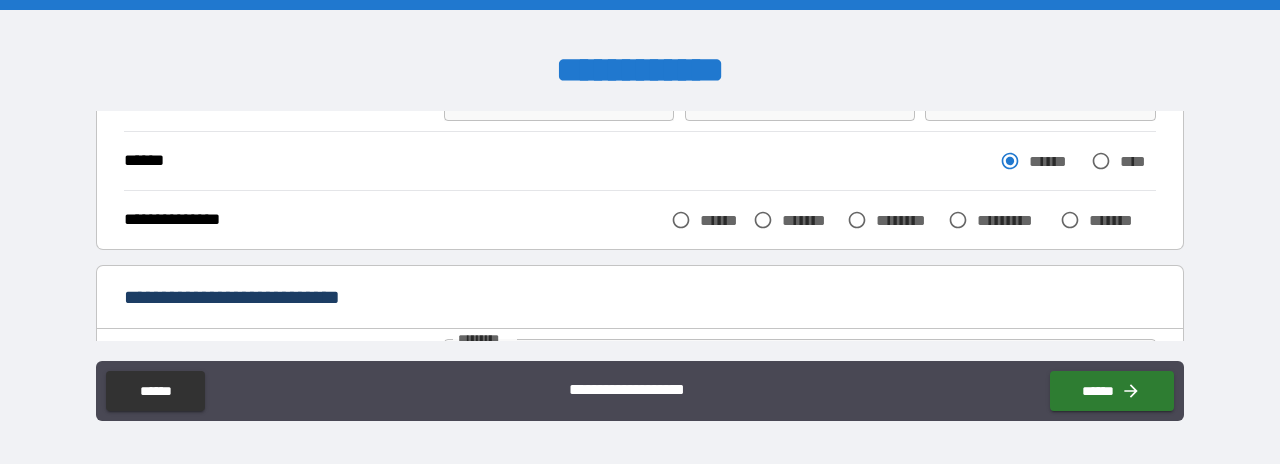 scroll, scrollTop: 200, scrollLeft: 0, axis: vertical 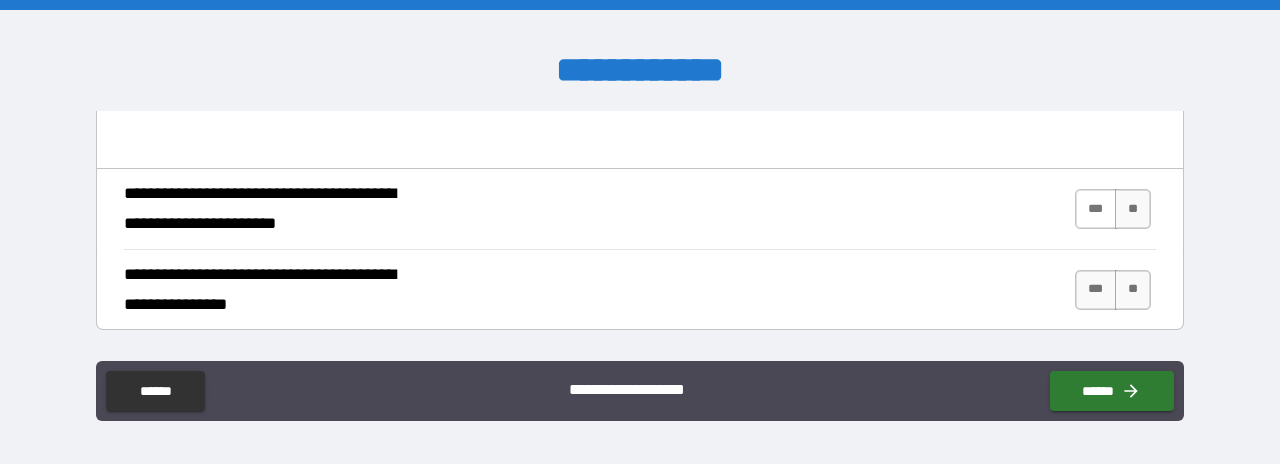 click on "***" at bounding box center [1096, 209] 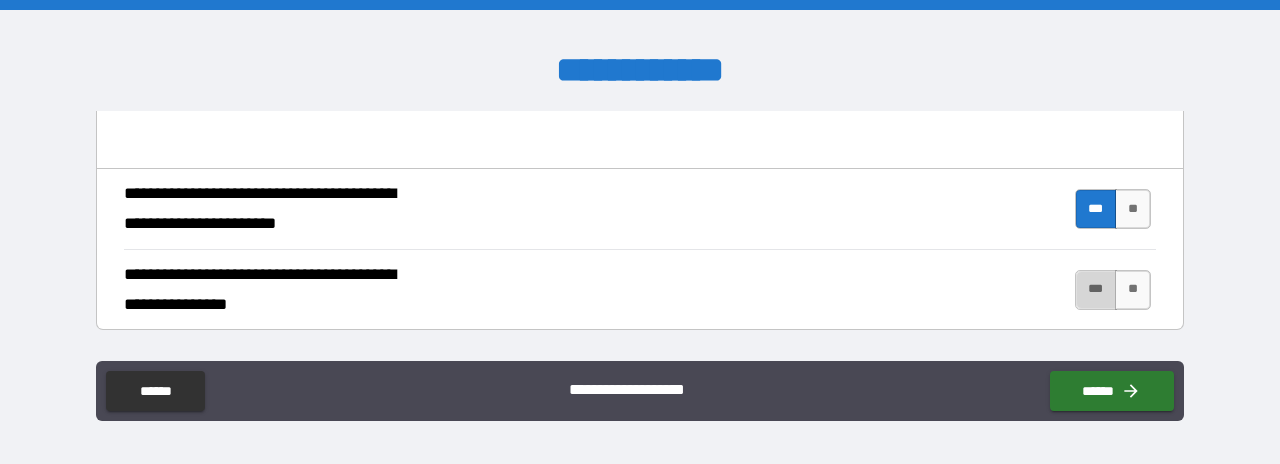 click on "***" at bounding box center [1096, 290] 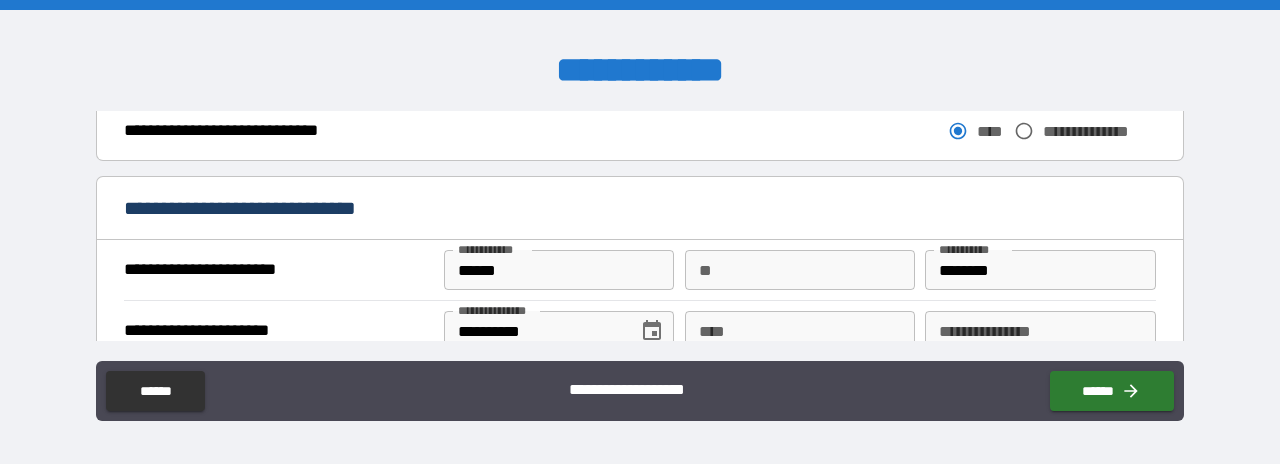 scroll, scrollTop: 1300, scrollLeft: 0, axis: vertical 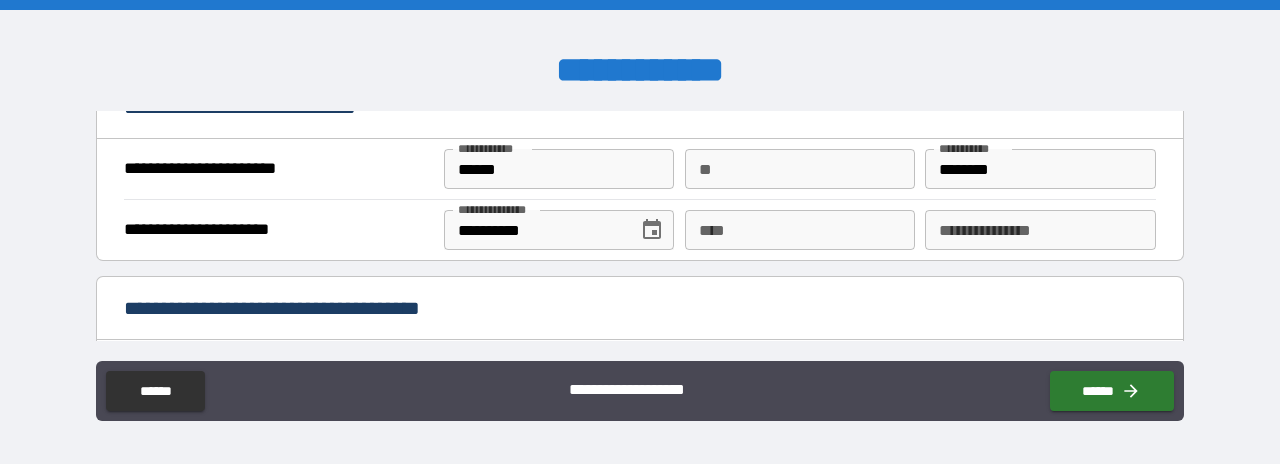 click on "****" at bounding box center [800, 230] 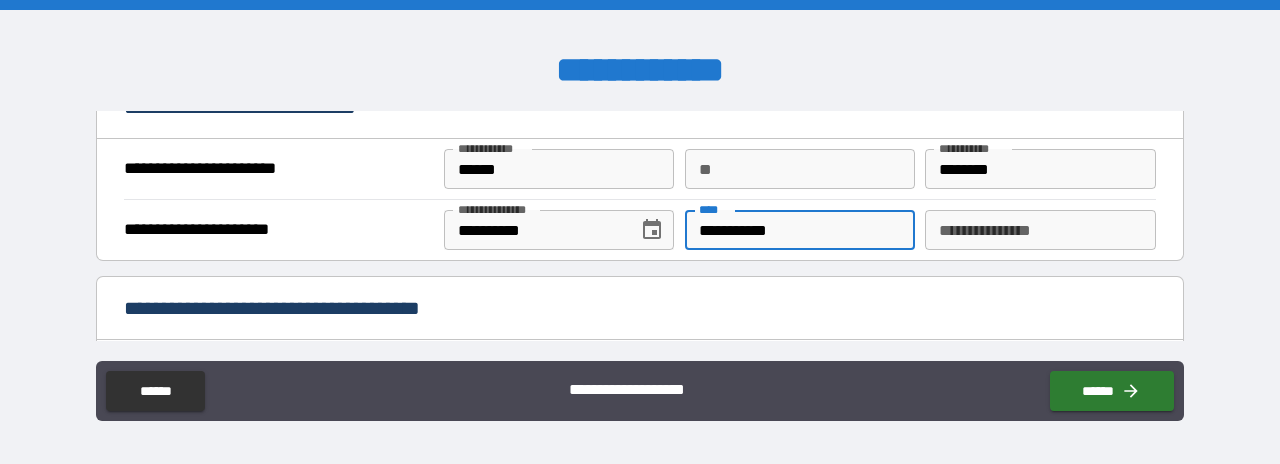 type on "**********" 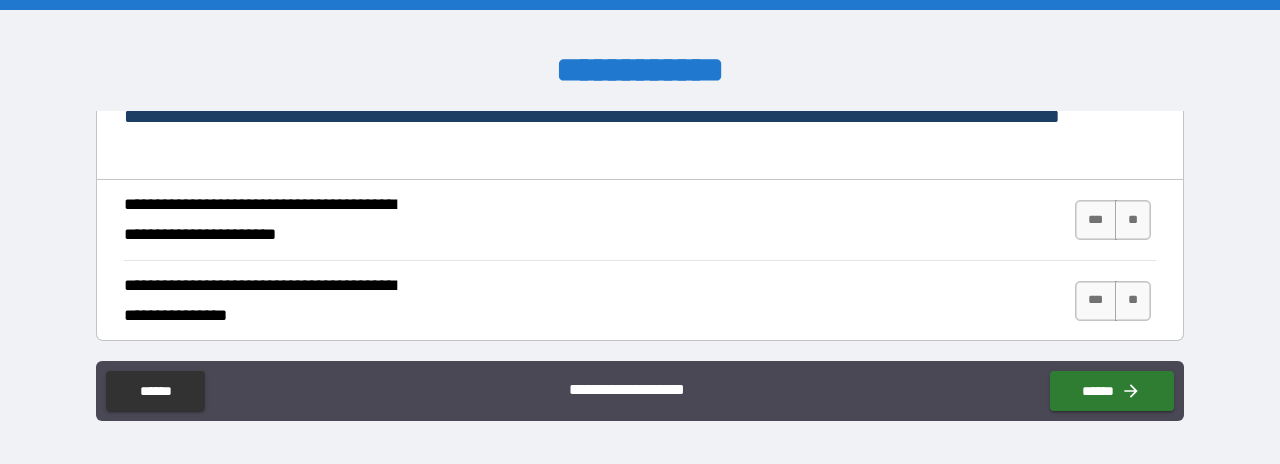scroll, scrollTop: 1900, scrollLeft: 0, axis: vertical 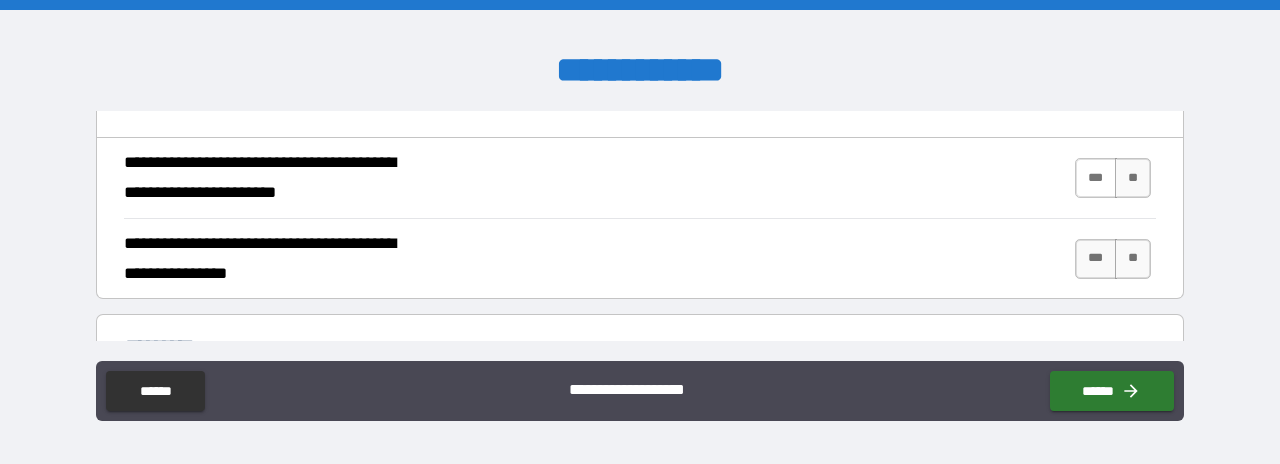 type on "**********" 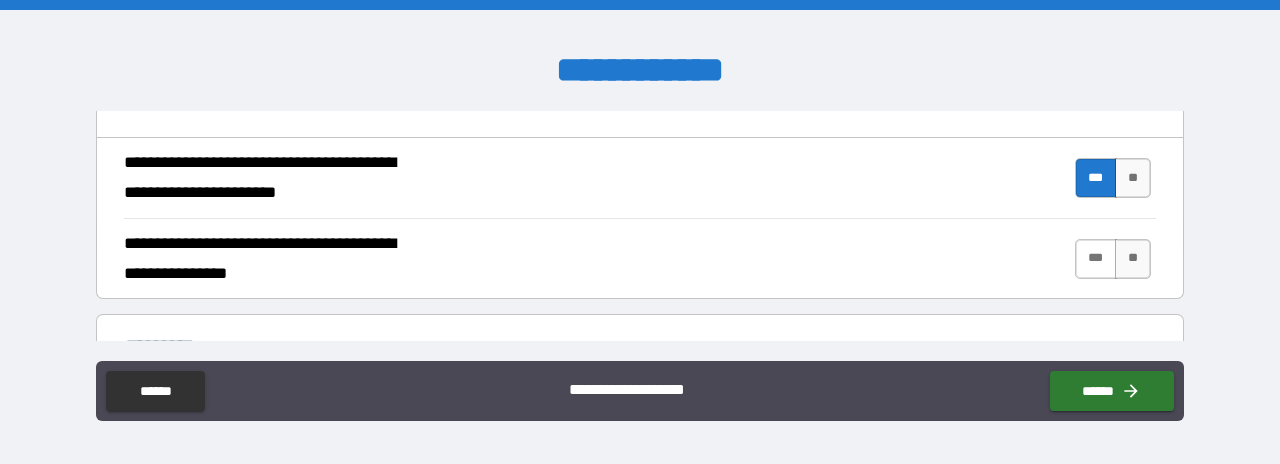 click on "***" at bounding box center (1096, 259) 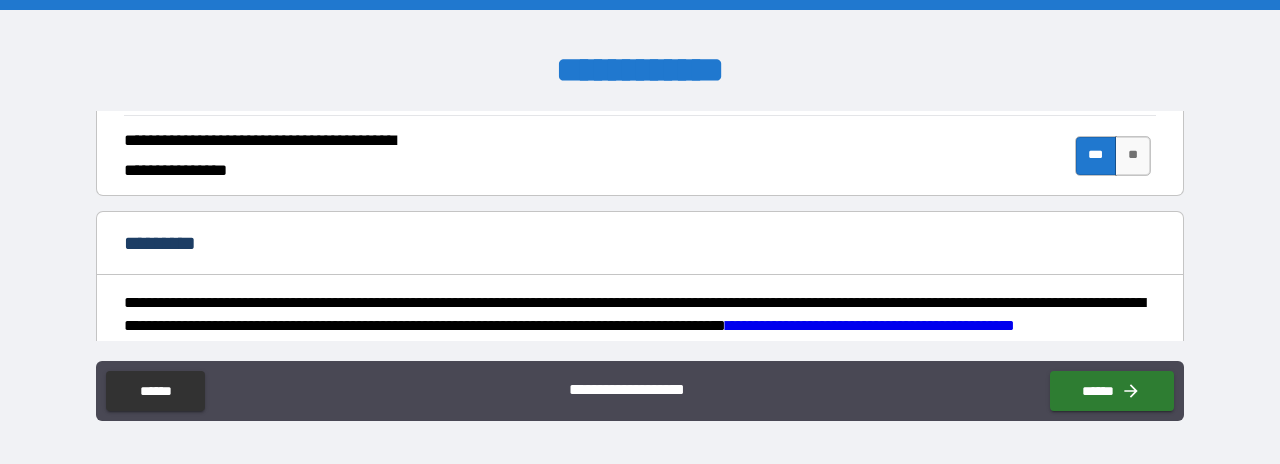 scroll, scrollTop: 2100, scrollLeft: 0, axis: vertical 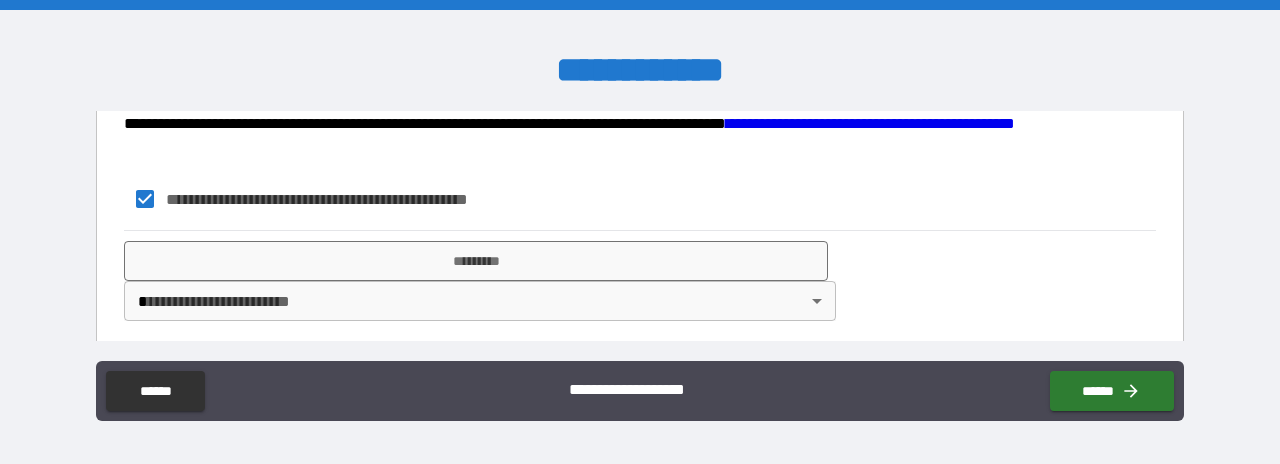 click on "**********" at bounding box center (640, 232) 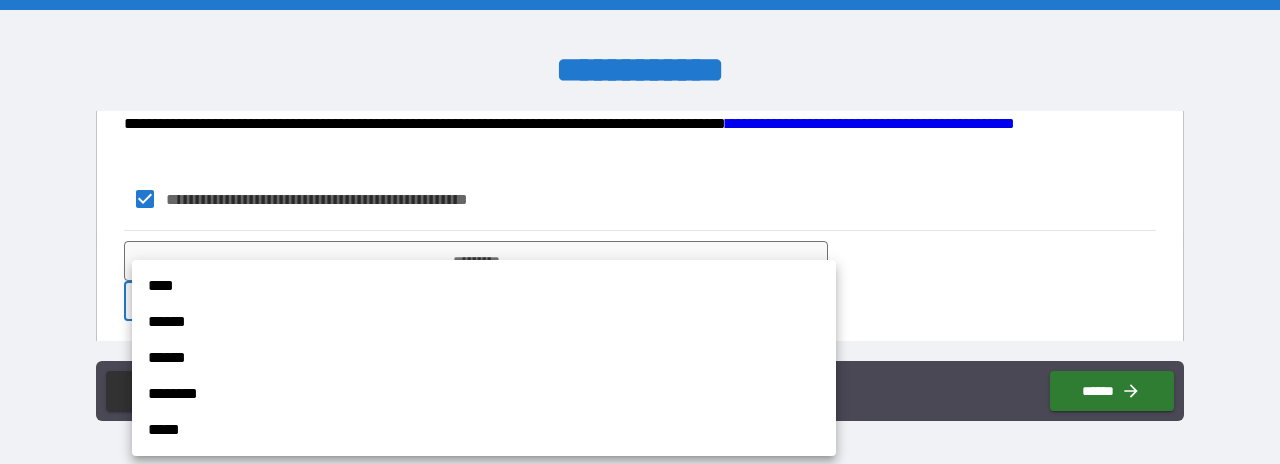 click on "****" at bounding box center [484, 286] 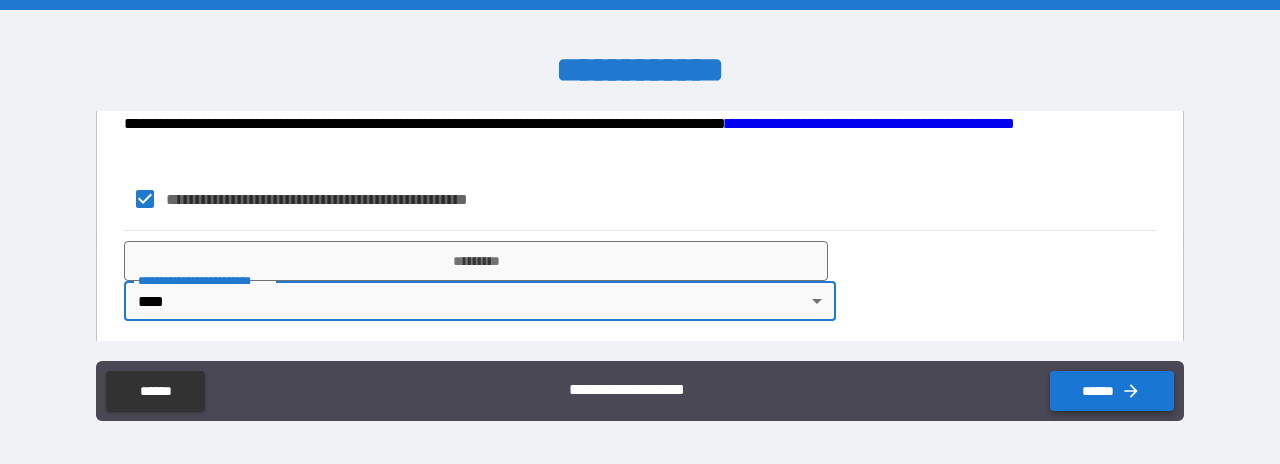 click on "******" at bounding box center [1112, 391] 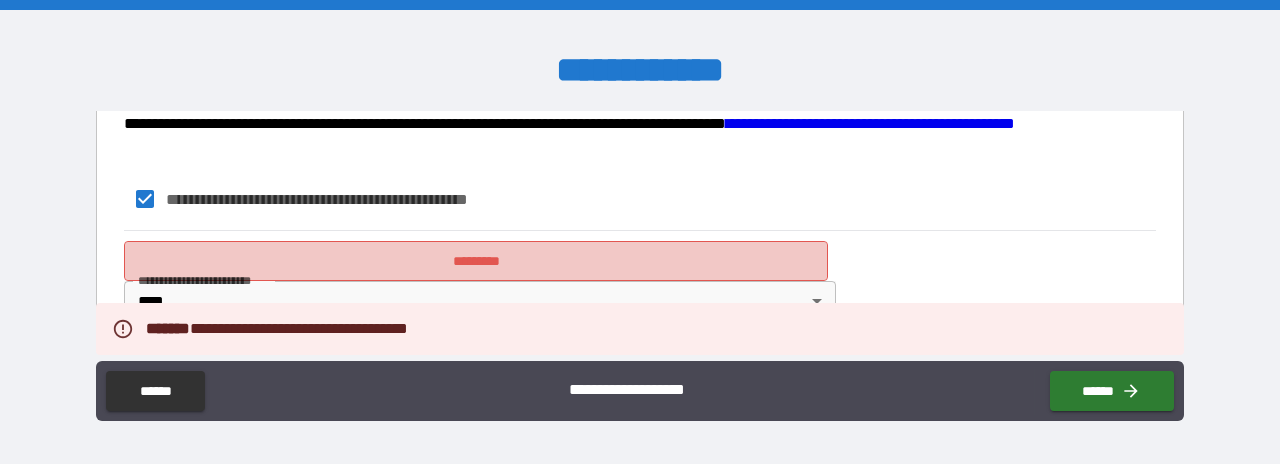 click on "*********" at bounding box center [476, 261] 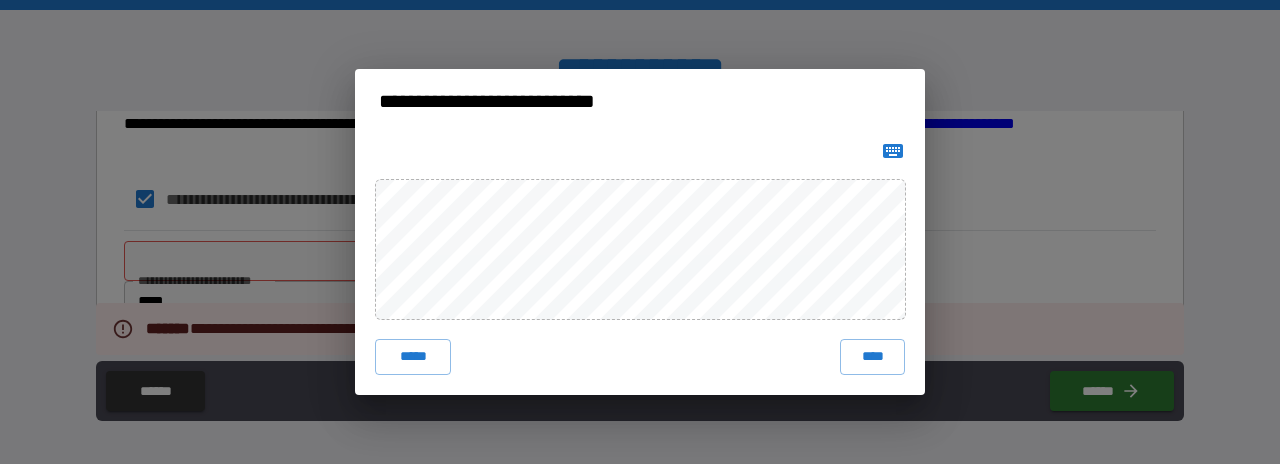 click on "***** ****" at bounding box center (640, 263) 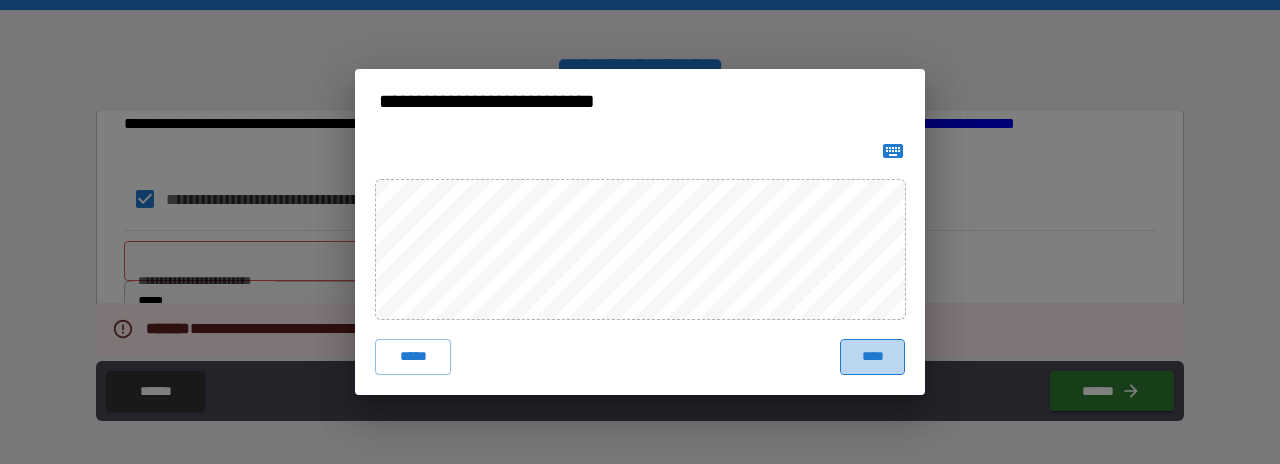 click on "****" at bounding box center (872, 357) 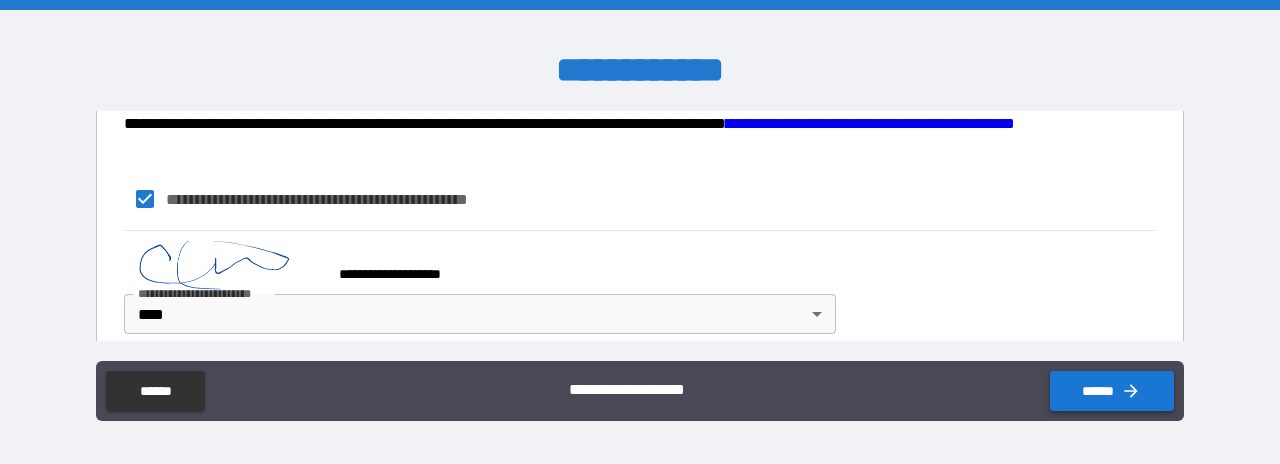 click on "******" at bounding box center [1112, 391] 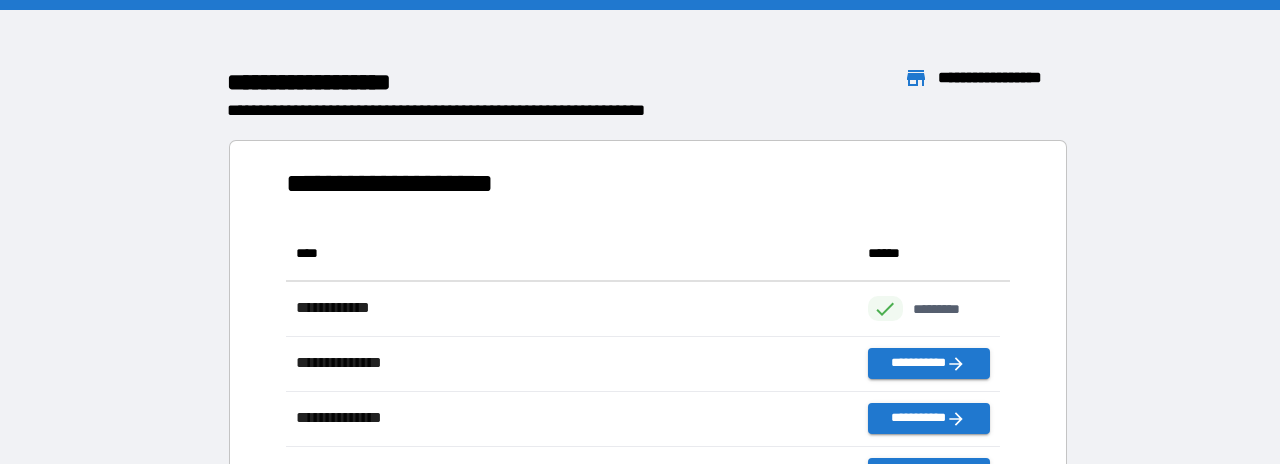 scroll, scrollTop: 16, scrollLeft: 16, axis: both 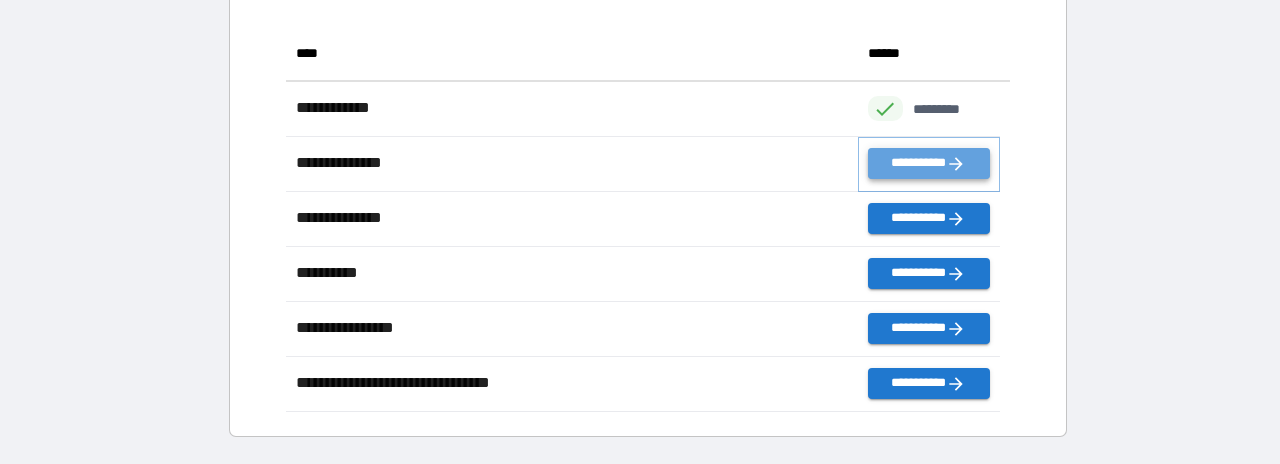 click on "**********" at bounding box center [929, 163] 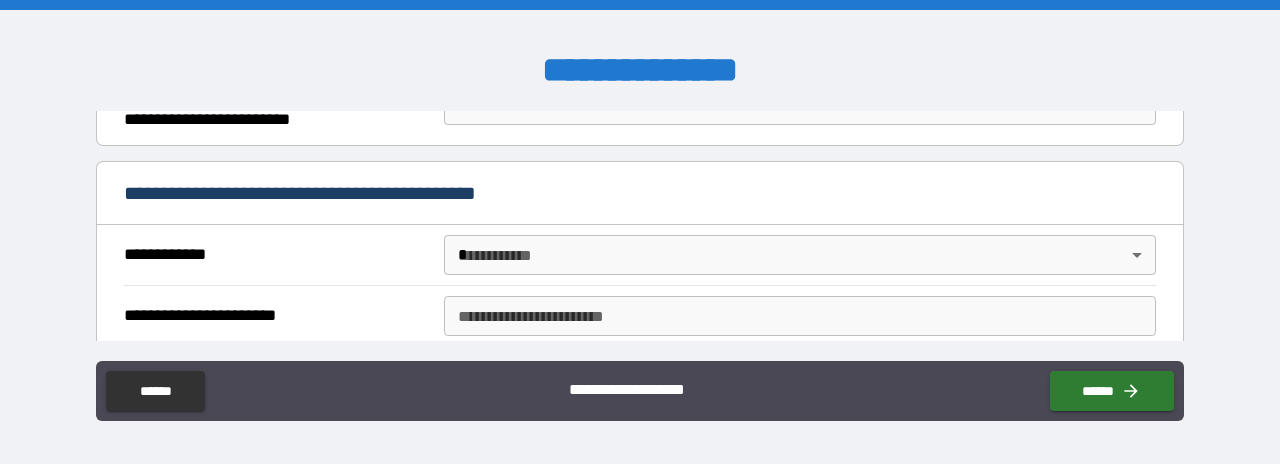 scroll, scrollTop: 300, scrollLeft: 0, axis: vertical 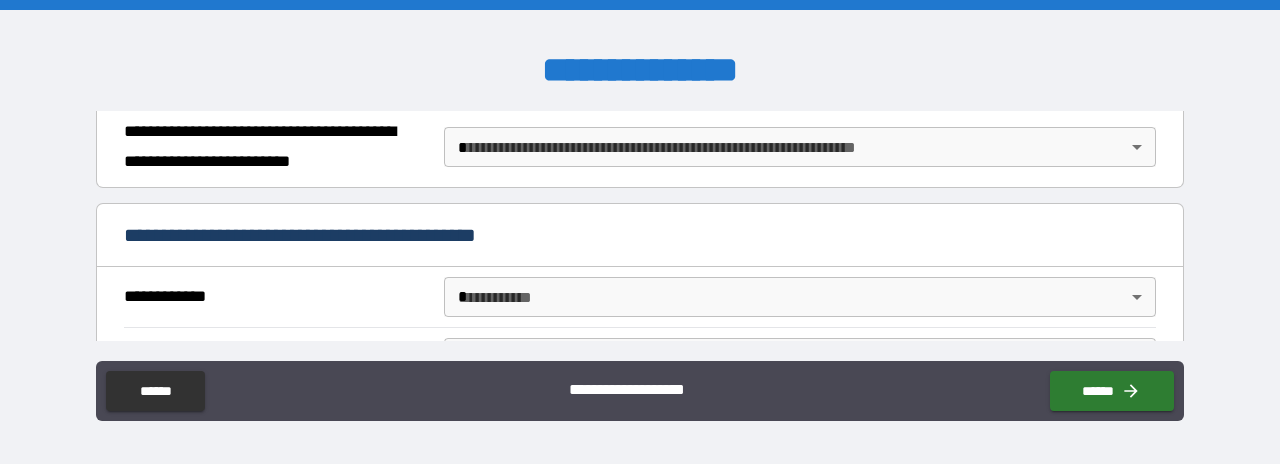 click on "**********" at bounding box center [640, 232] 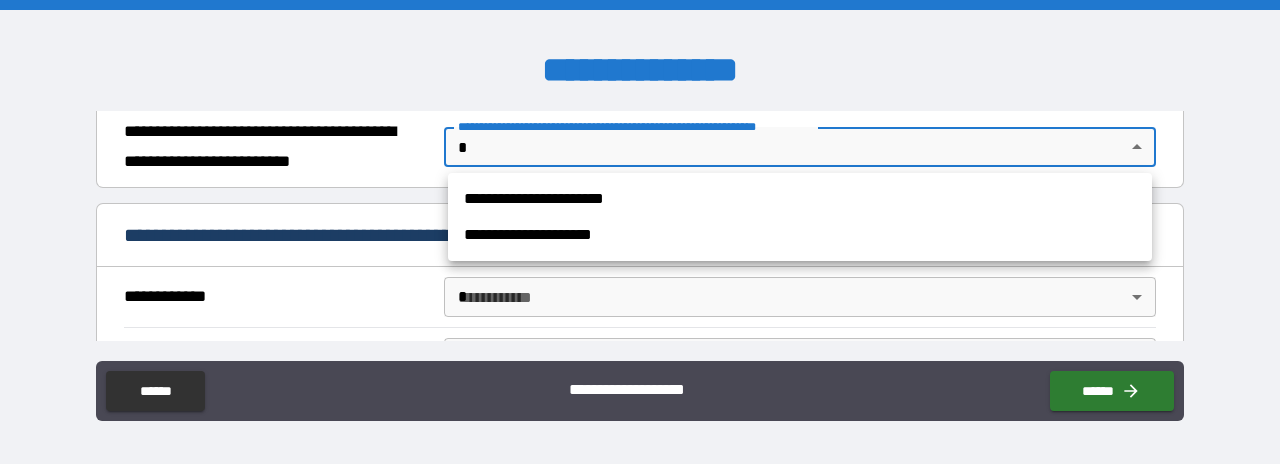 click on "**********" at bounding box center (800, 199) 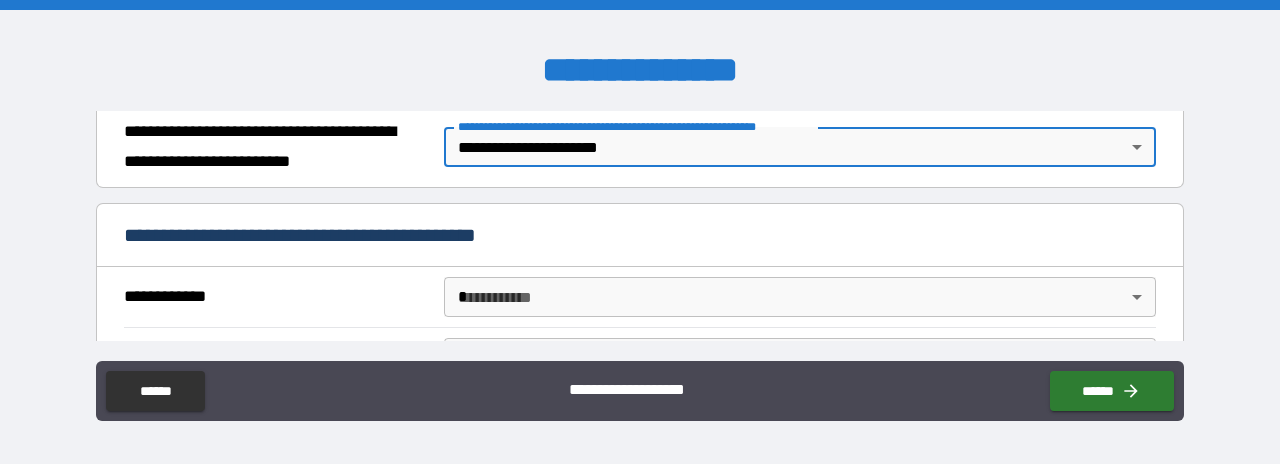 scroll, scrollTop: 400, scrollLeft: 0, axis: vertical 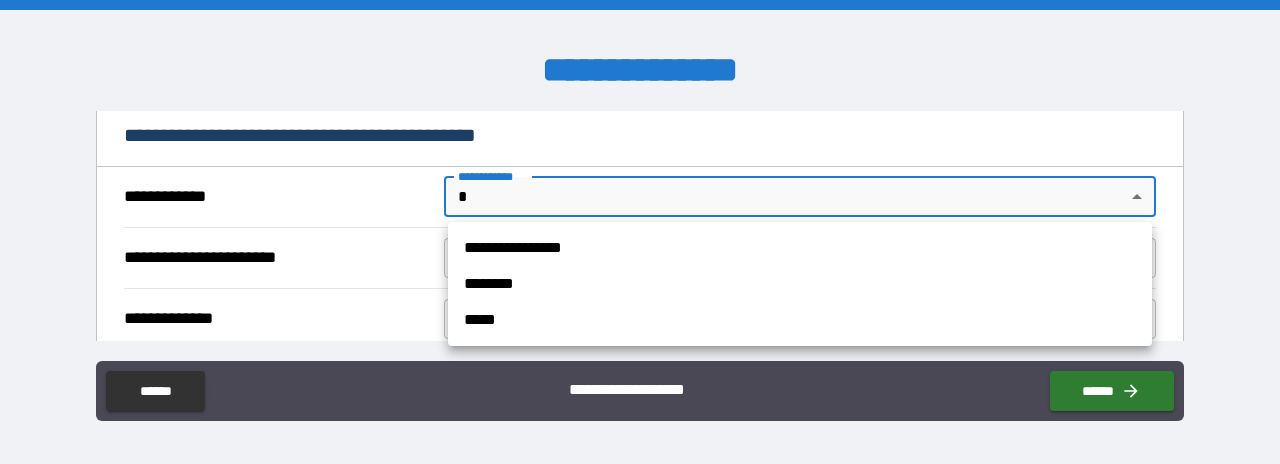 click on "**********" at bounding box center (640, 232) 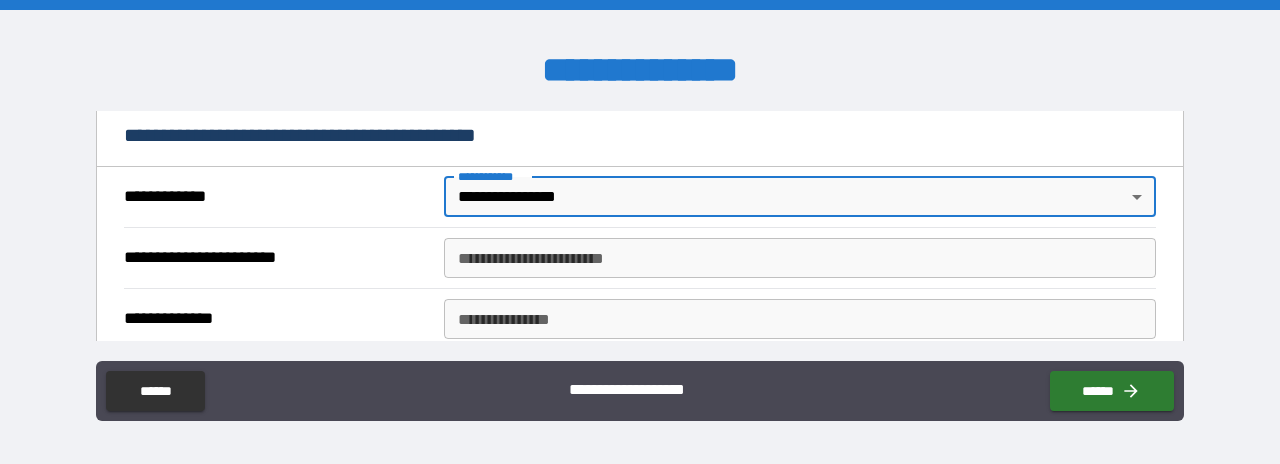 click on "**********" at bounding box center [800, 258] 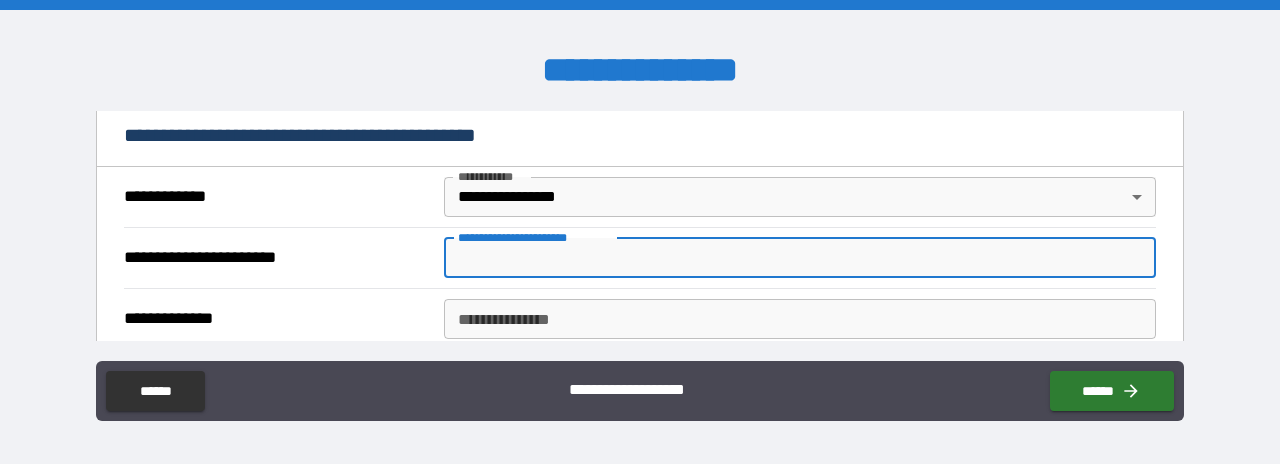 type on "*" 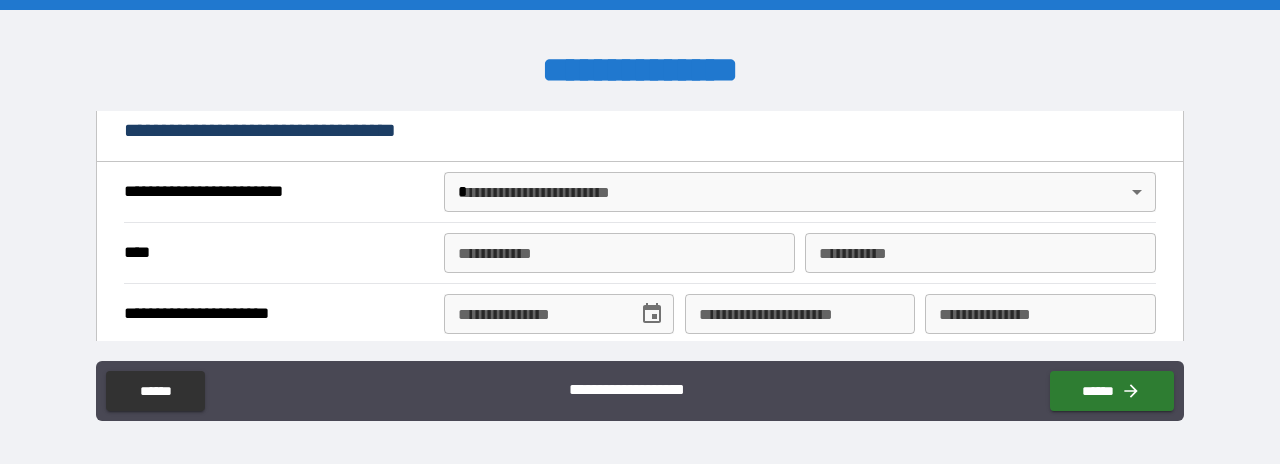 scroll, scrollTop: 602, scrollLeft: 0, axis: vertical 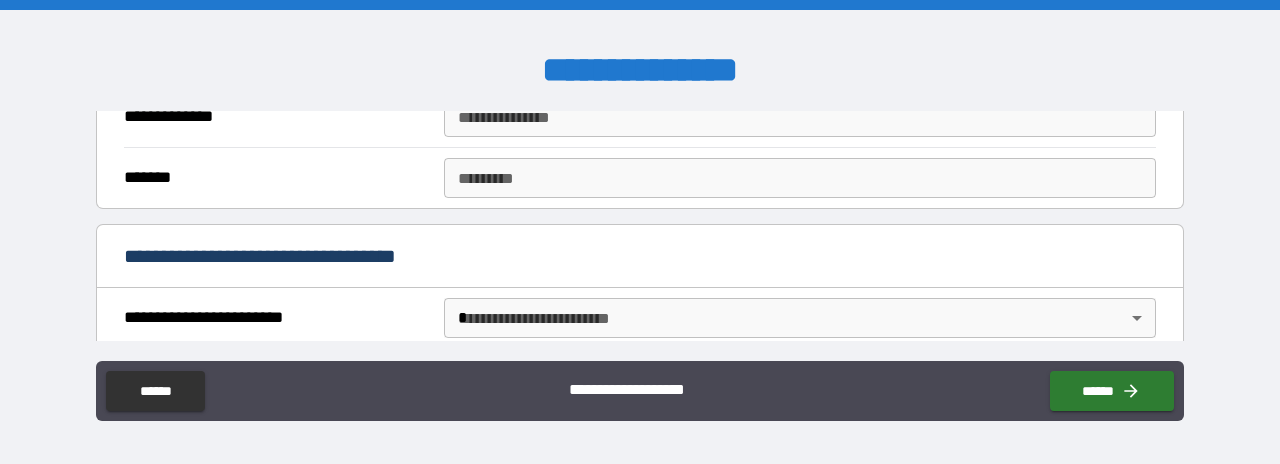 type on "*****" 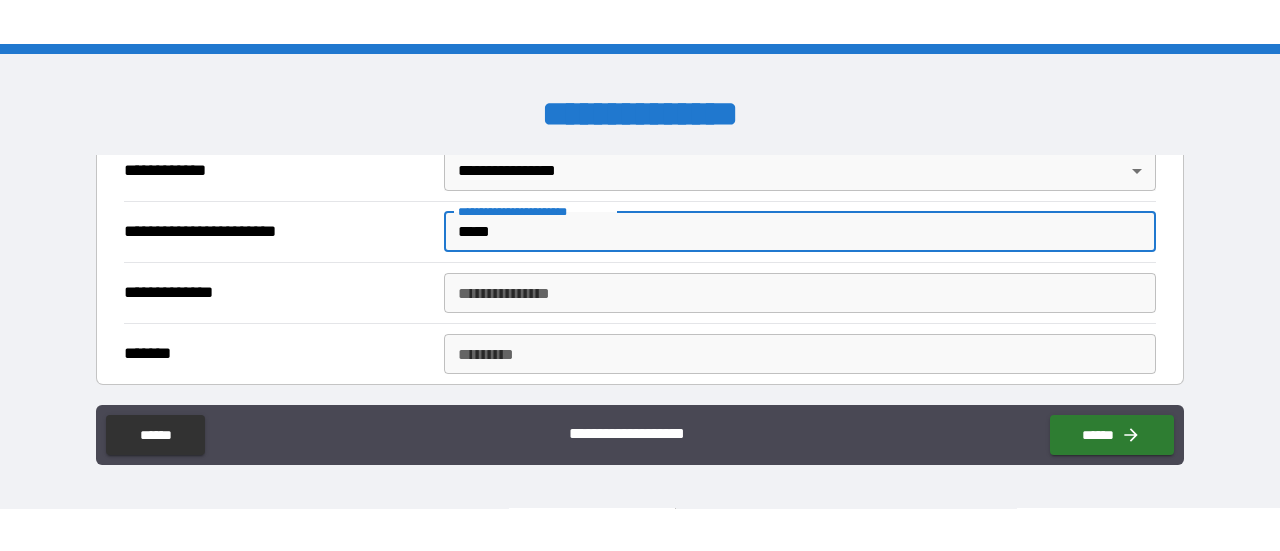 scroll, scrollTop: 502, scrollLeft: 0, axis: vertical 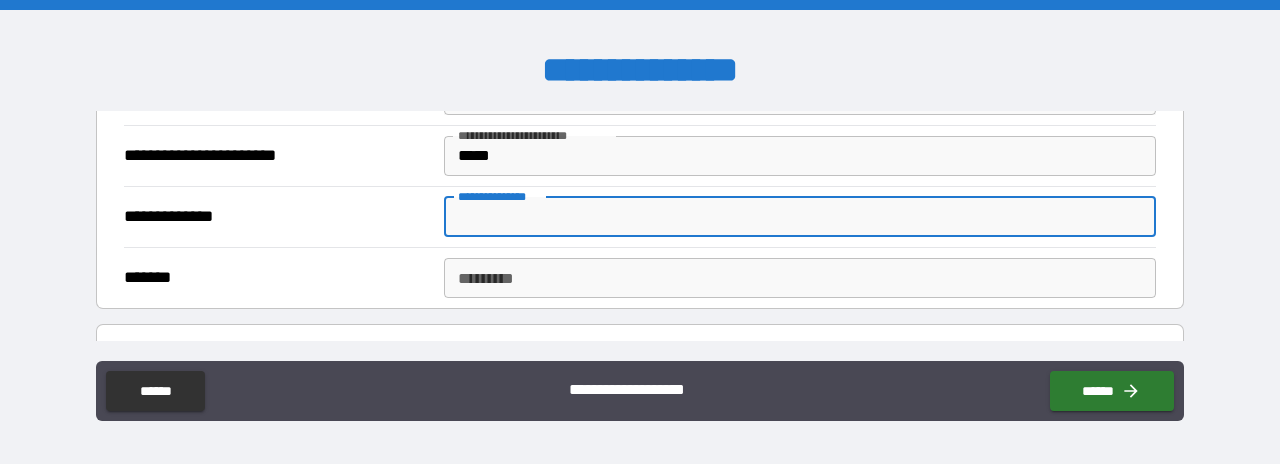click on "**********" at bounding box center (800, 217) 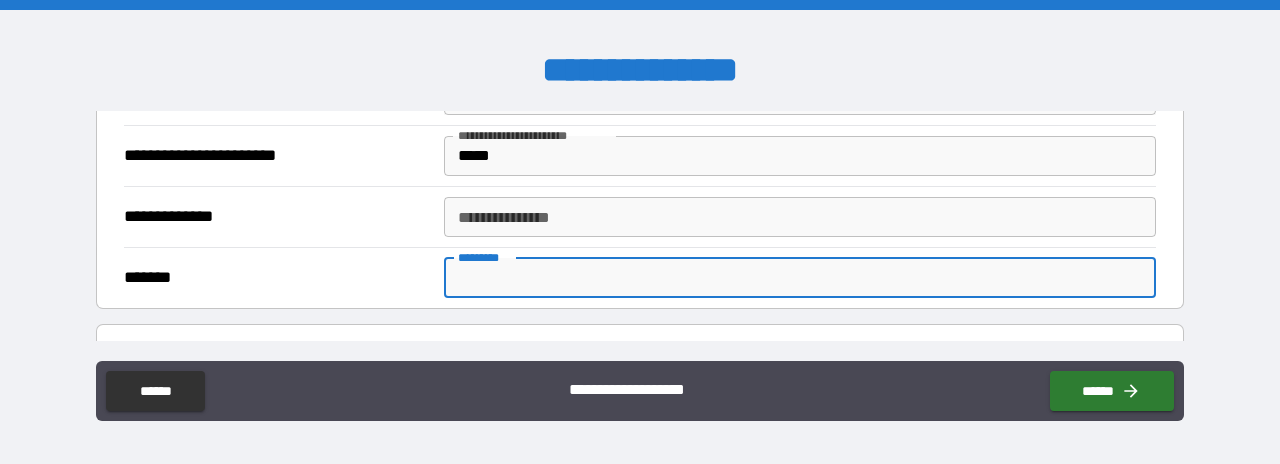 click on "*******   *" at bounding box center (800, 278) 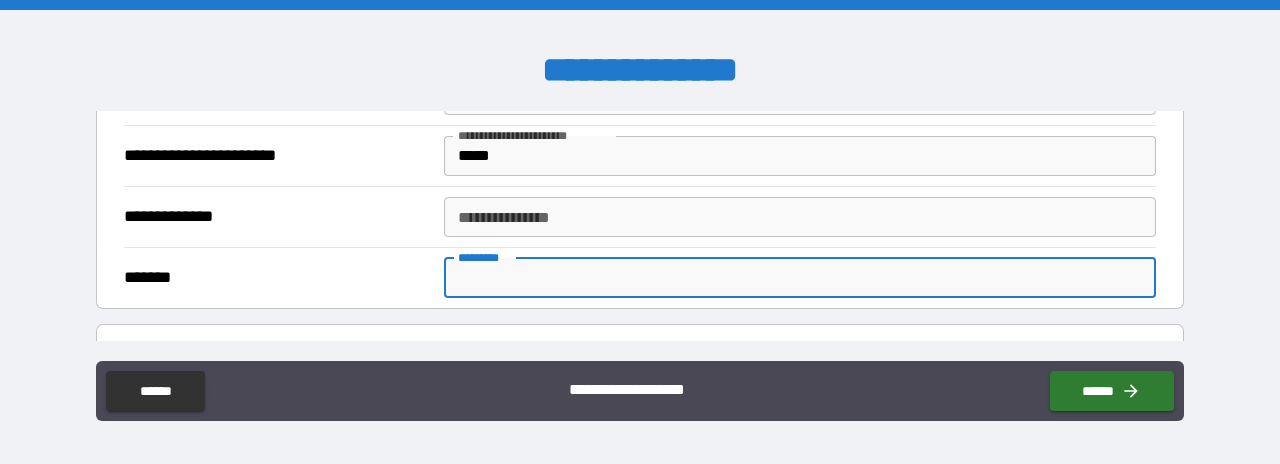 type on "*" 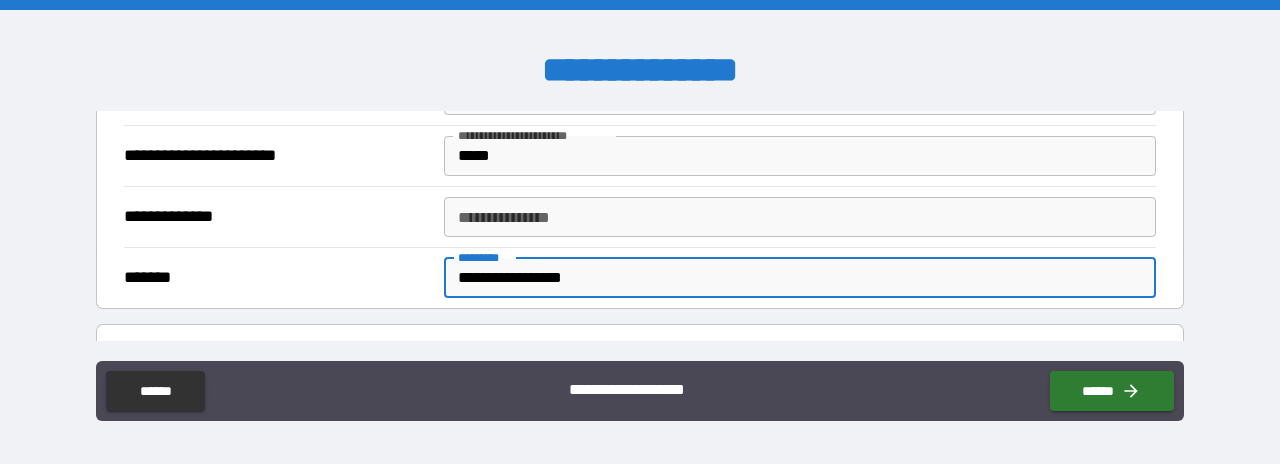type on "**********" 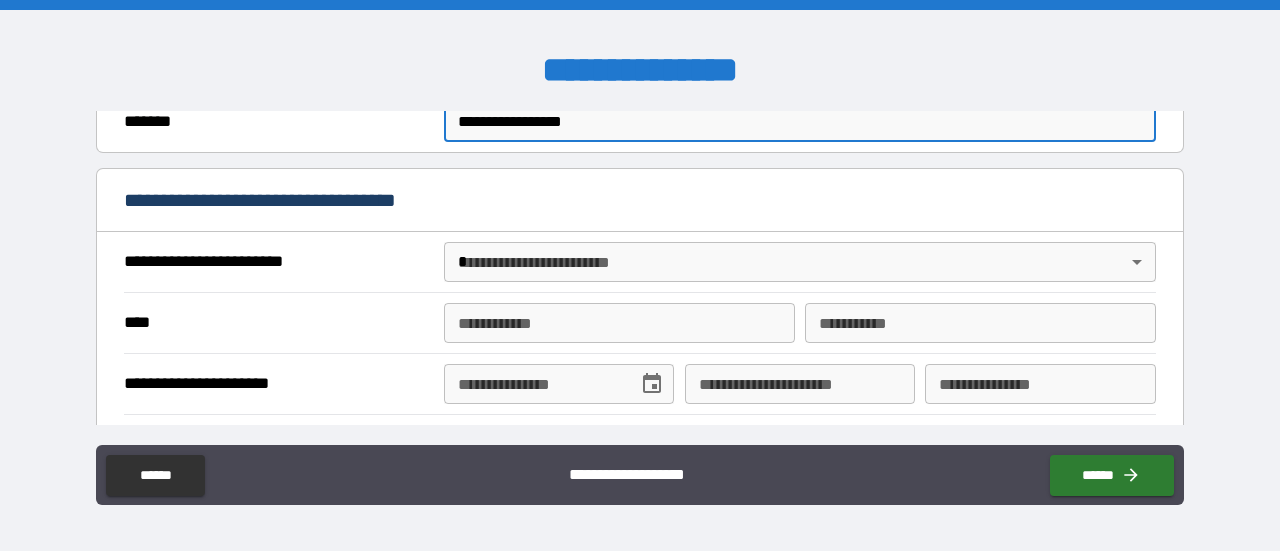 scroll, scrollTop: 702, scrollLeft: 0, axis: vertical 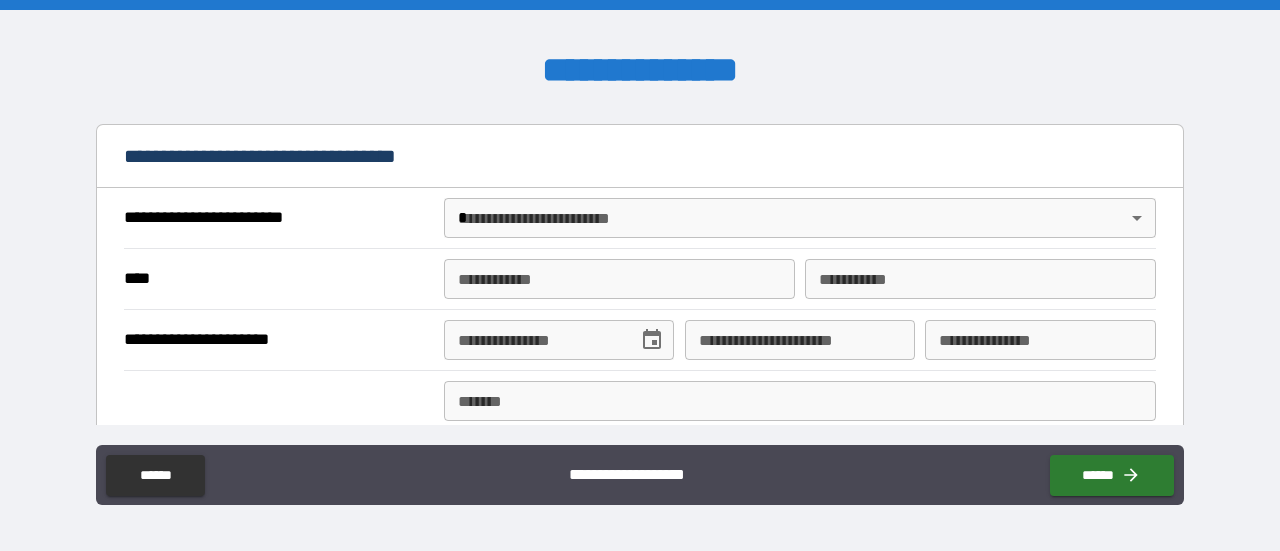 click on "**********" at bounding box center (640, 275) 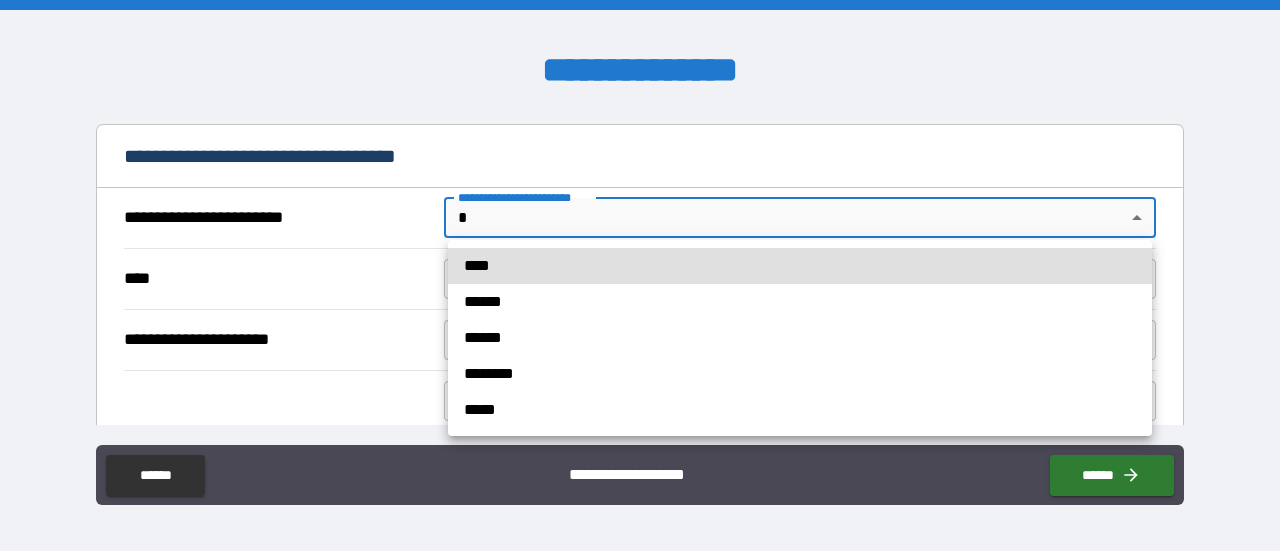 click on "****" at bounding box center [800, 266] 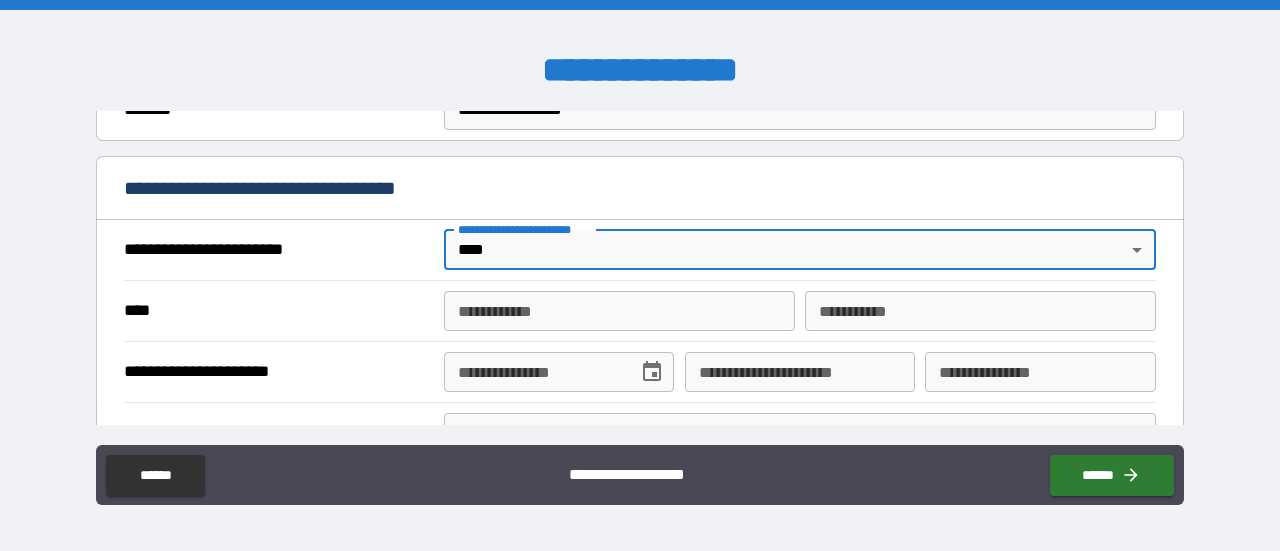 scroll, scrollTop: 702, scrollLeft: 0, axis: vertical 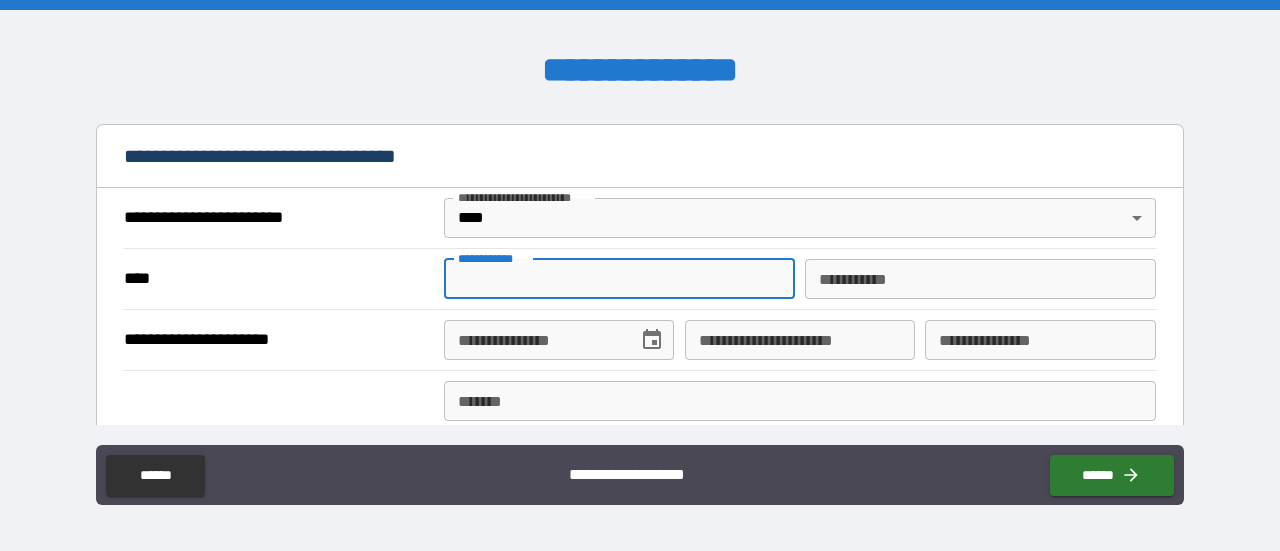 click on "**********" at bounding box center (619, 279) 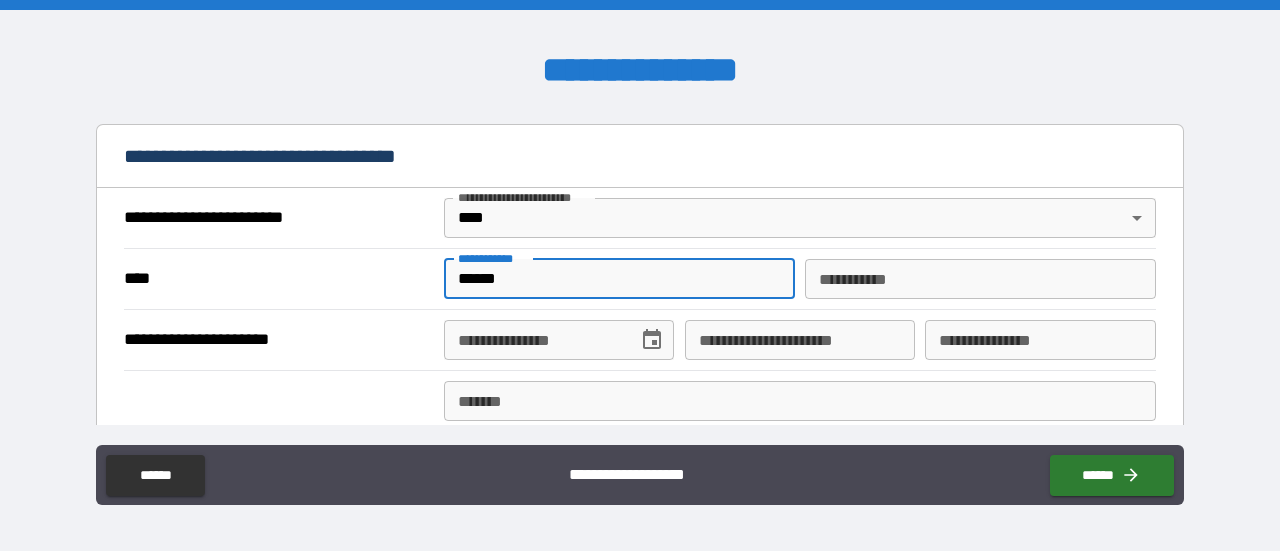 type on "********" 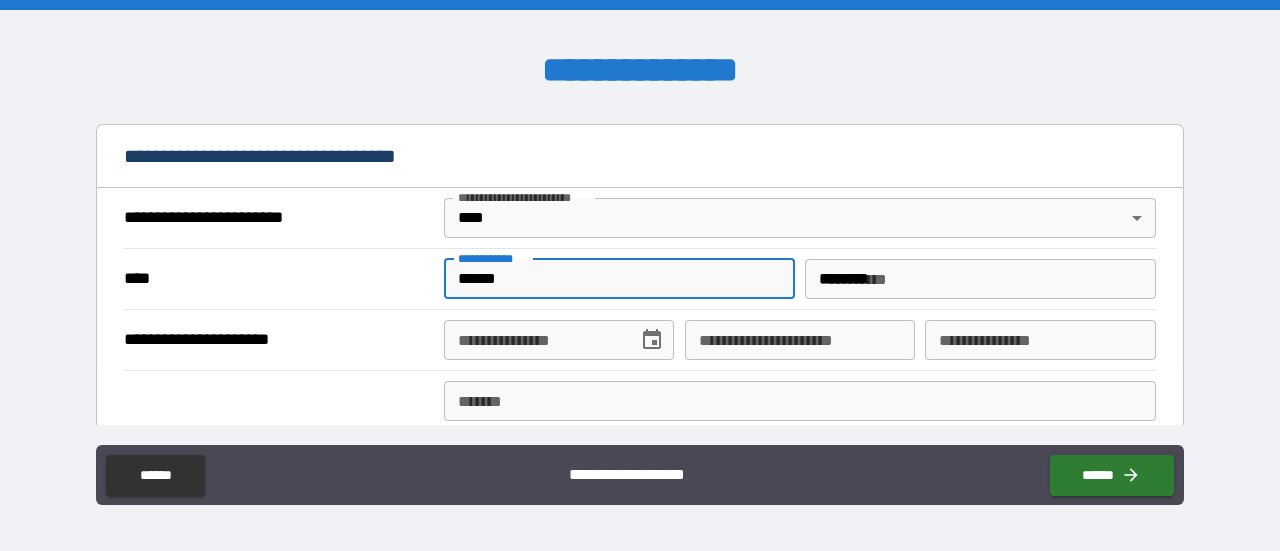 type on "**********" 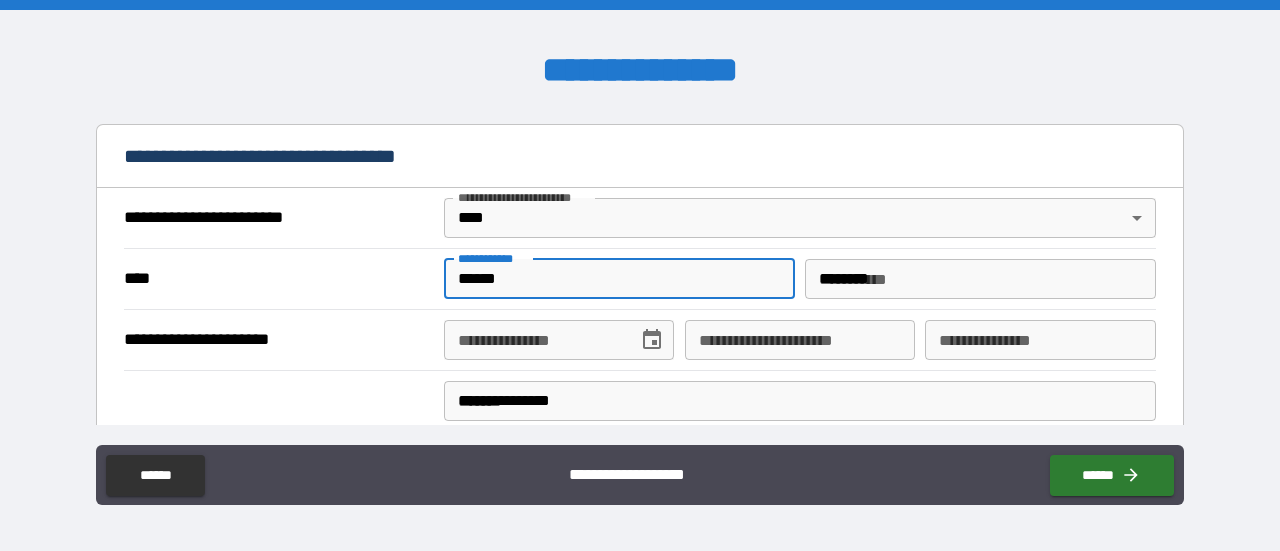 type on "**********" 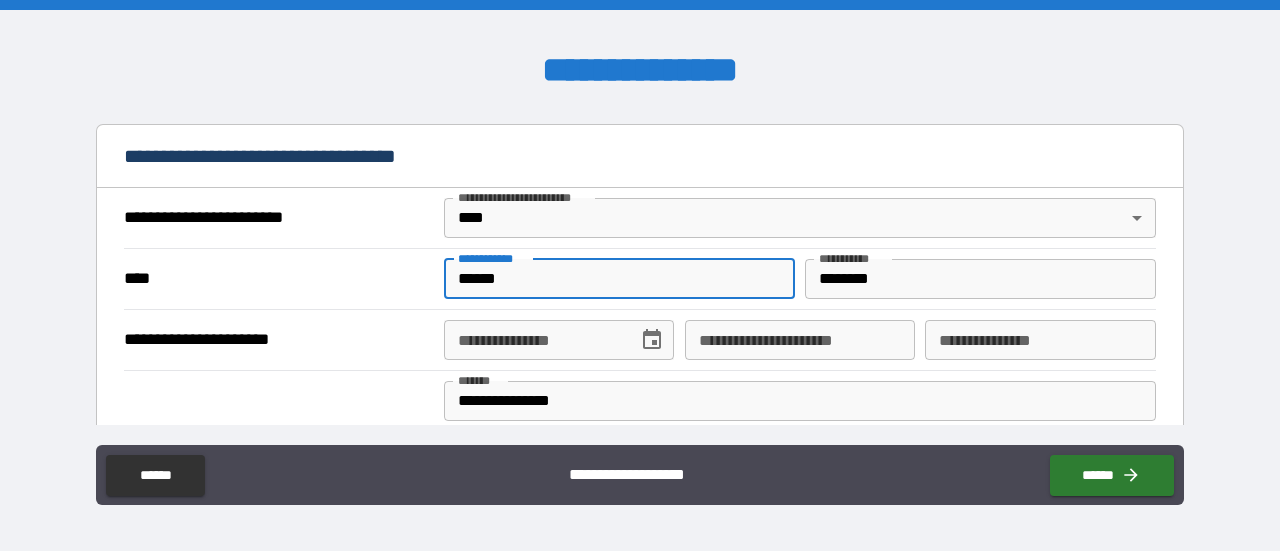 scroll, scrollTop: 802, scrollLeft: 0, axis: vertical 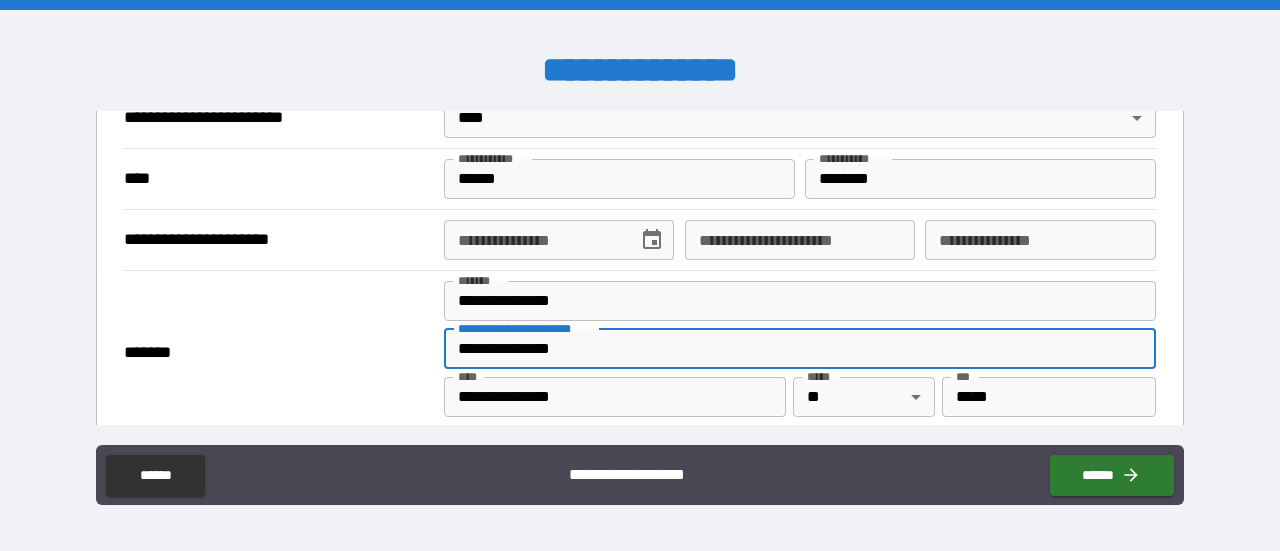 drag, startPoint x: 599, startPoint y: 343, endPoint x: 424, endPoint y: 345, distance: 175.01143 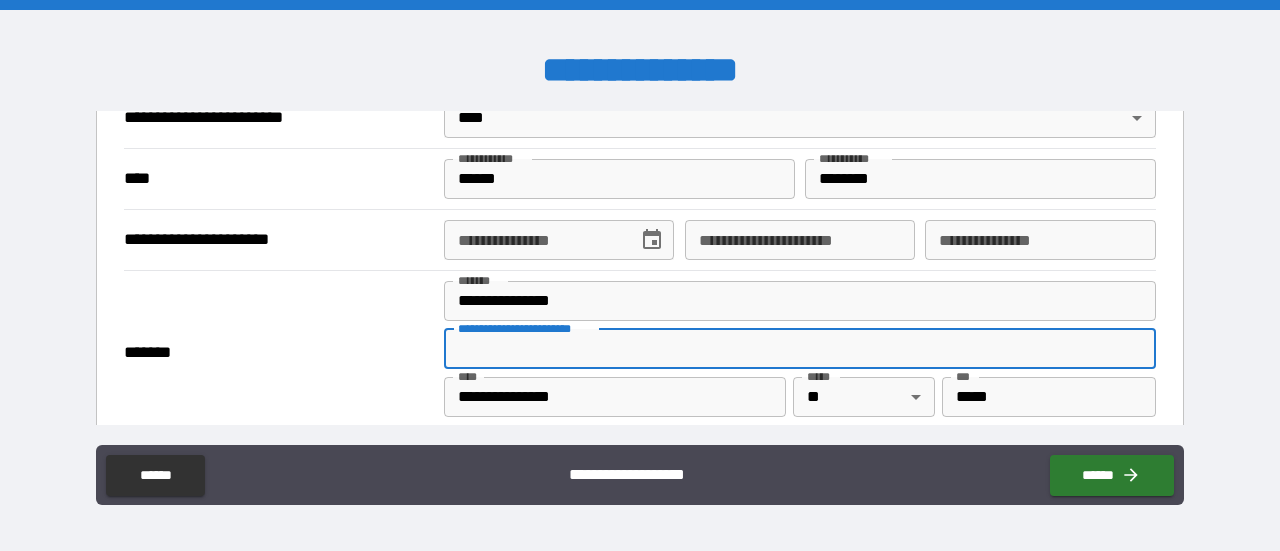 type 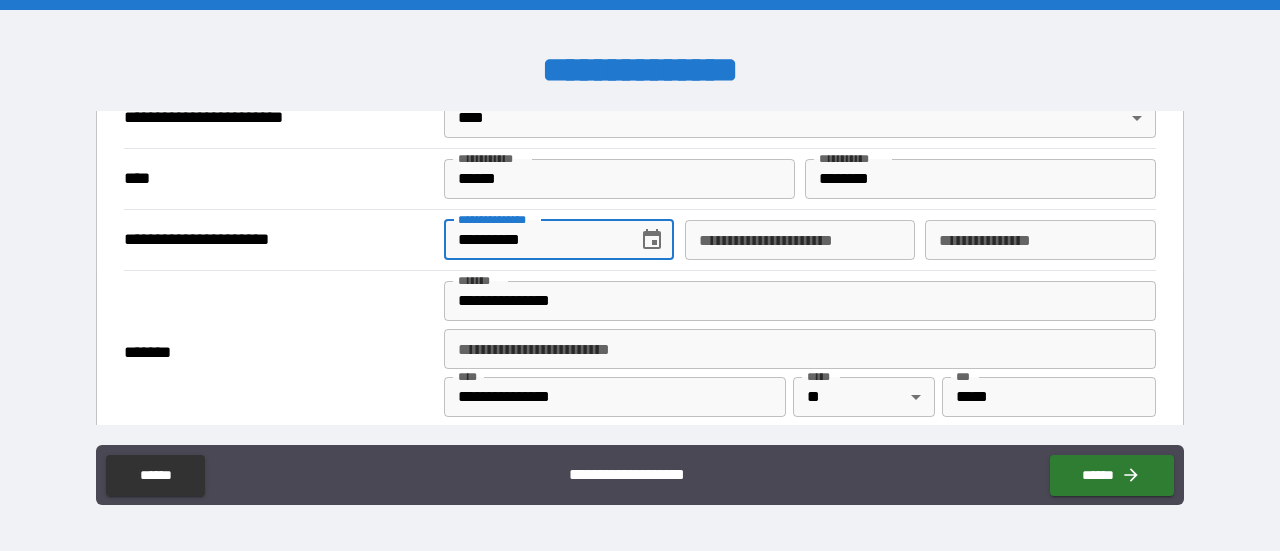 type on "**********" 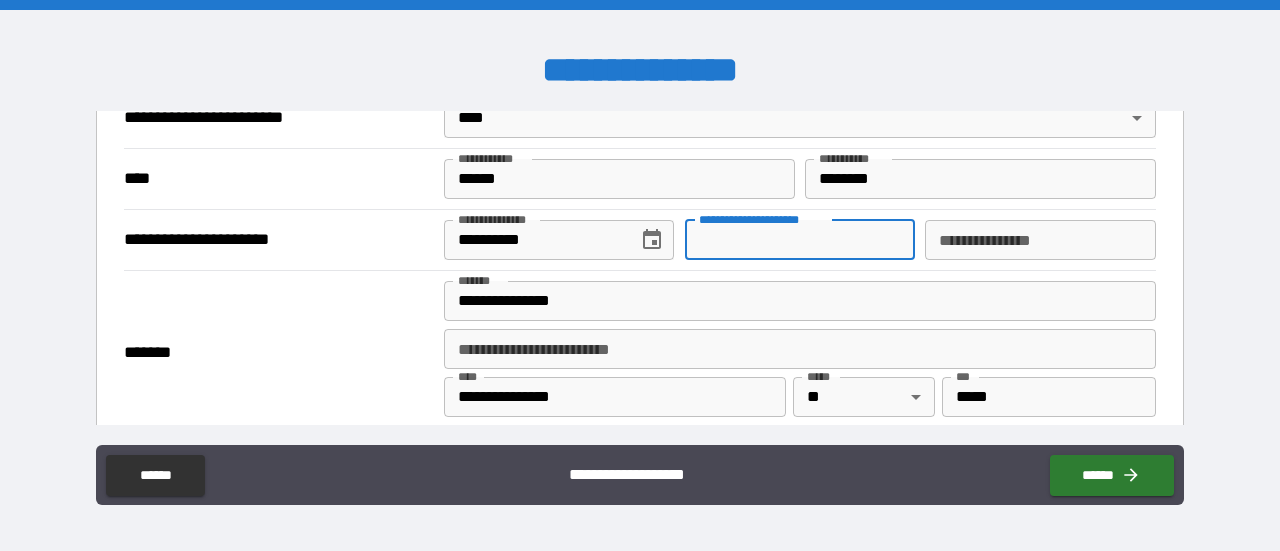 click on "**********" at bounding box center (800, 240) 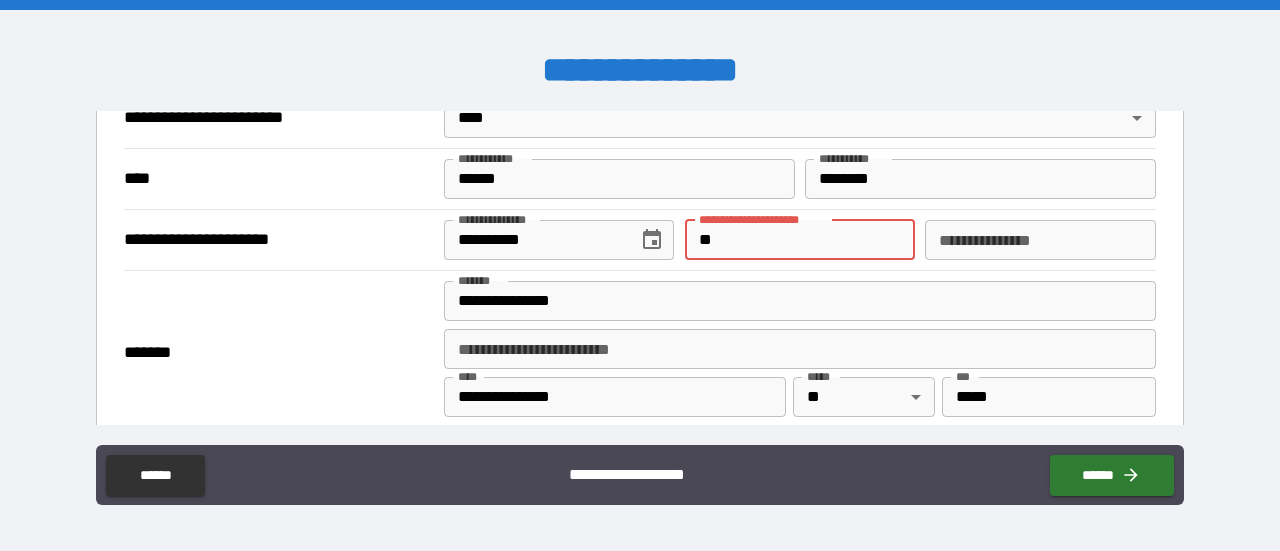 type on "*" 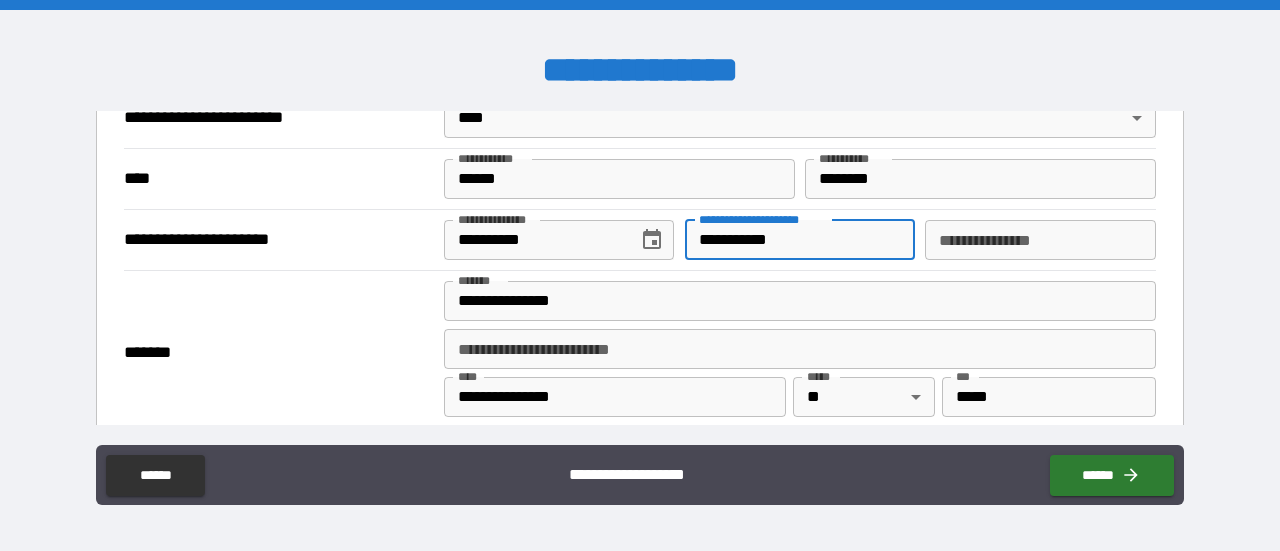 type on "**********" 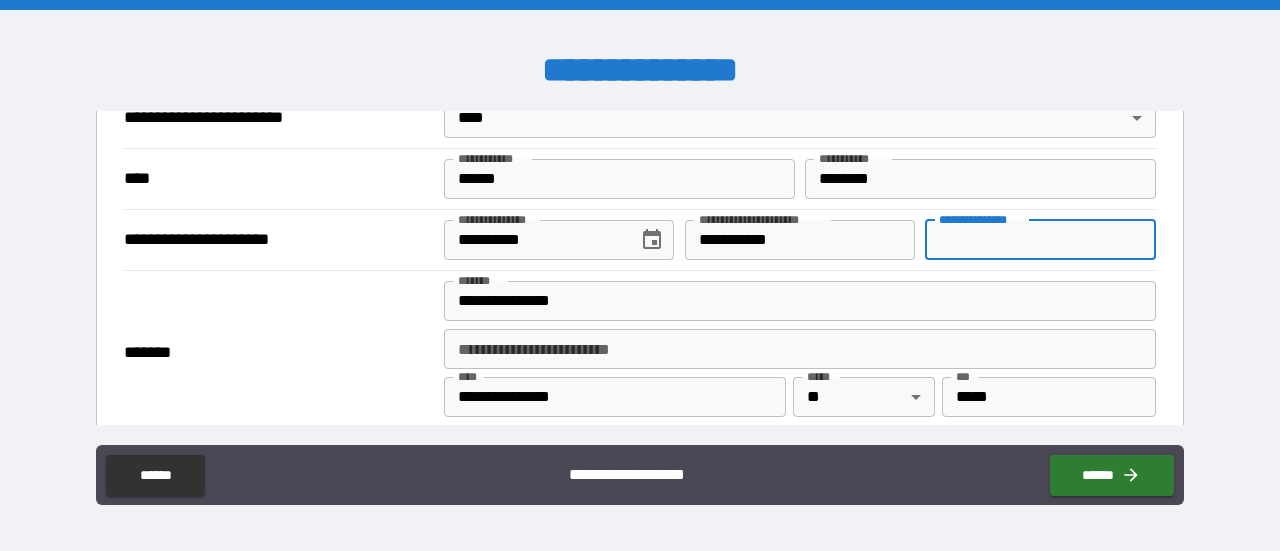 click on "**********" at bounding box center [1040, 240] 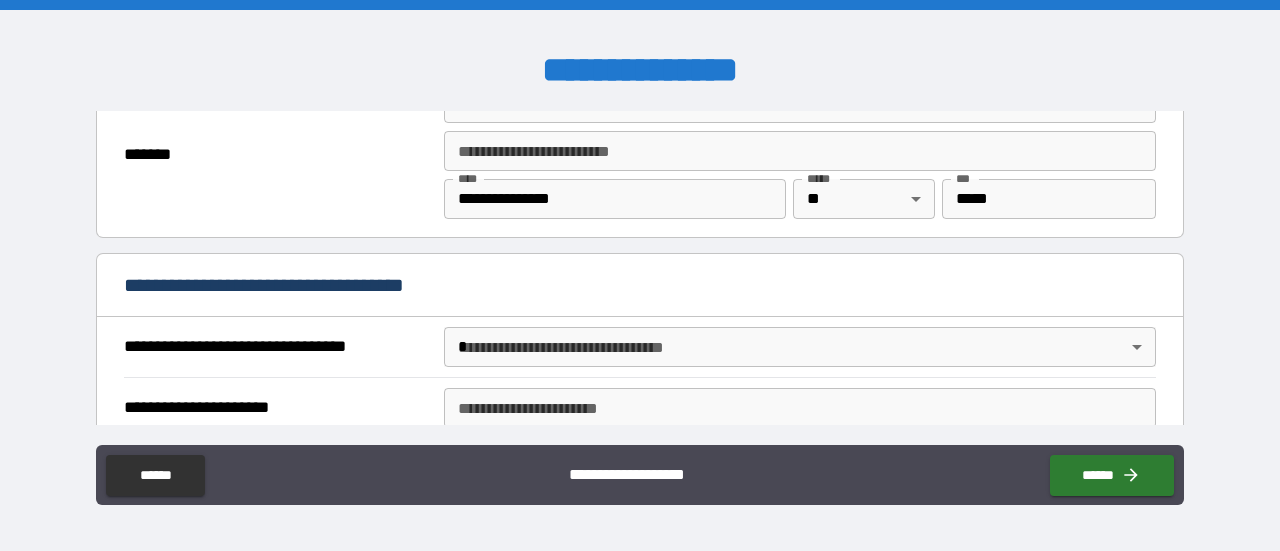 scroll, scrollTop: 900, scrollLeft: 0, axis: vertical 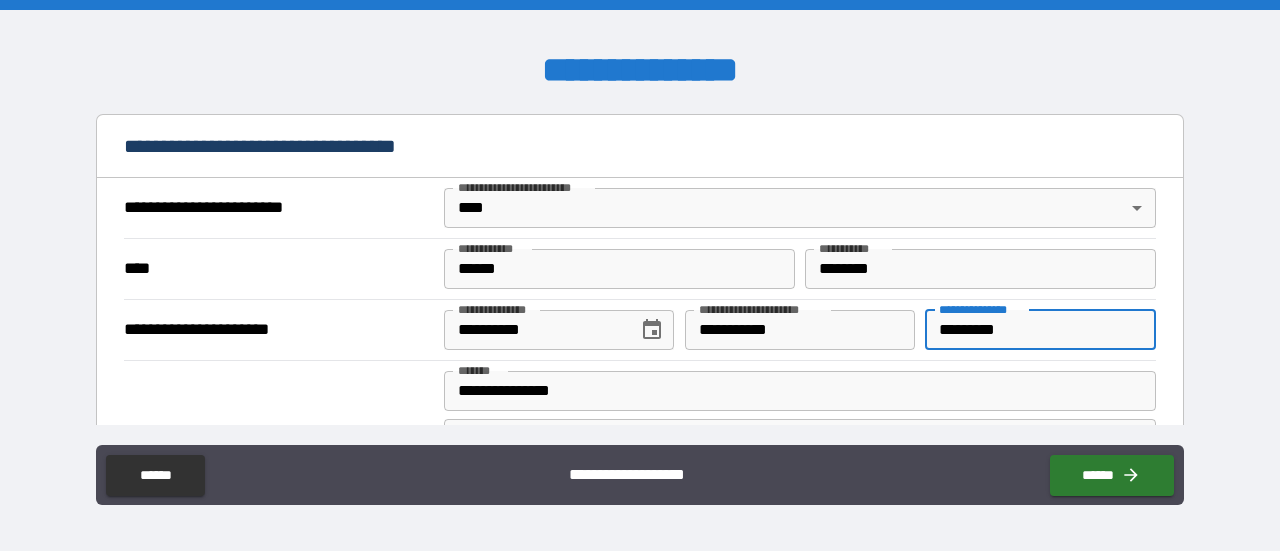 drag, startPoint x: 1048, startPoint y: 145, endPoint x: 848, endPoint y: 109, distance: 203.21417 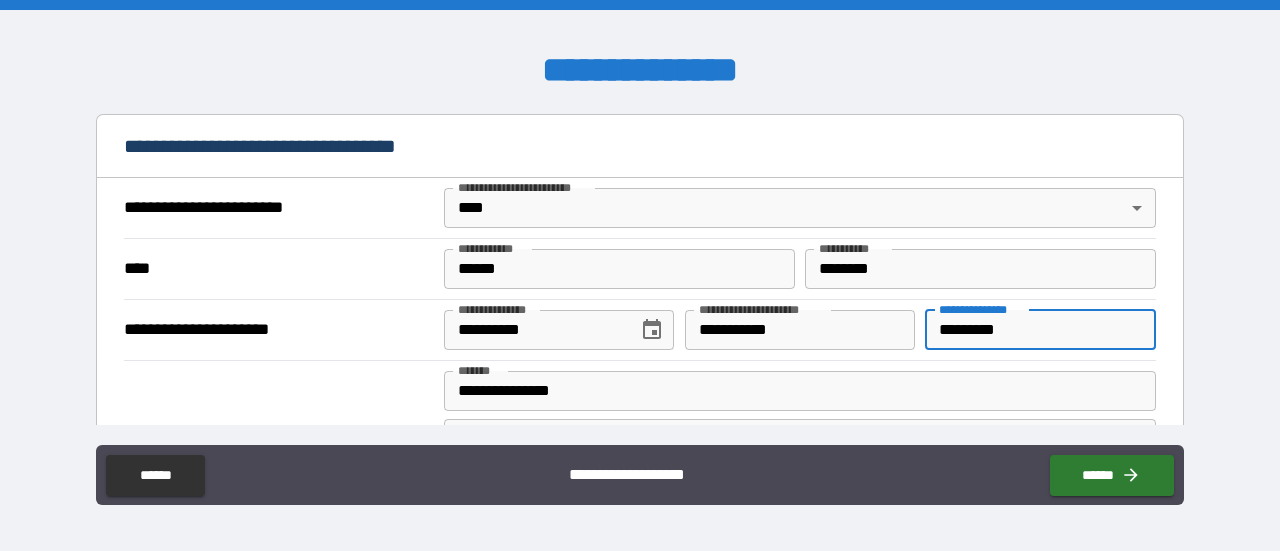 click on "**********" at bounding box center (640, 270) 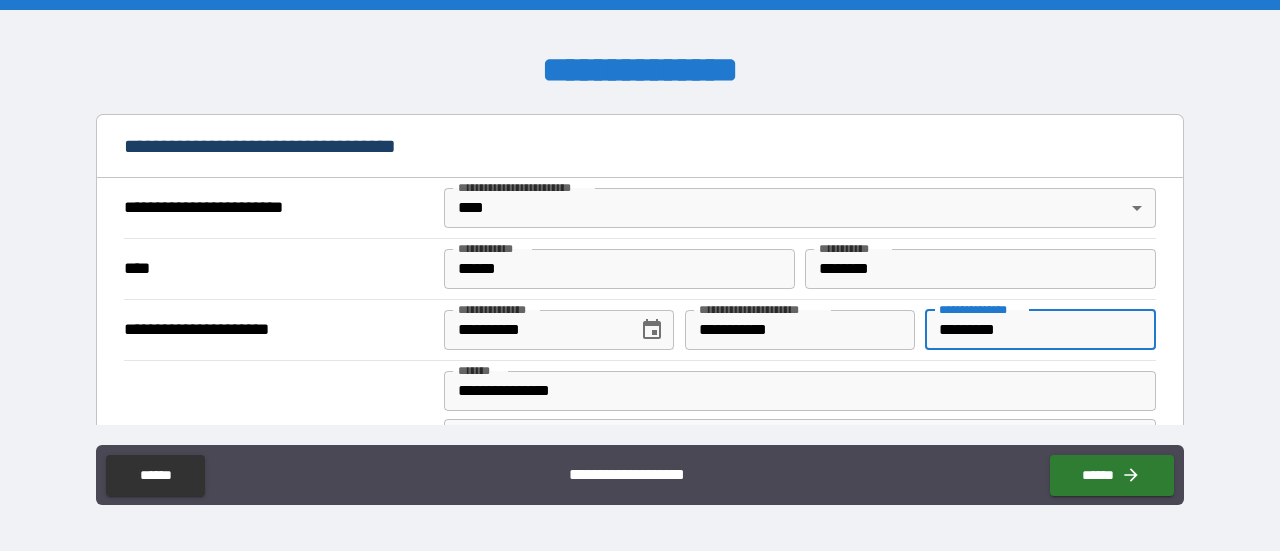 type on "*" 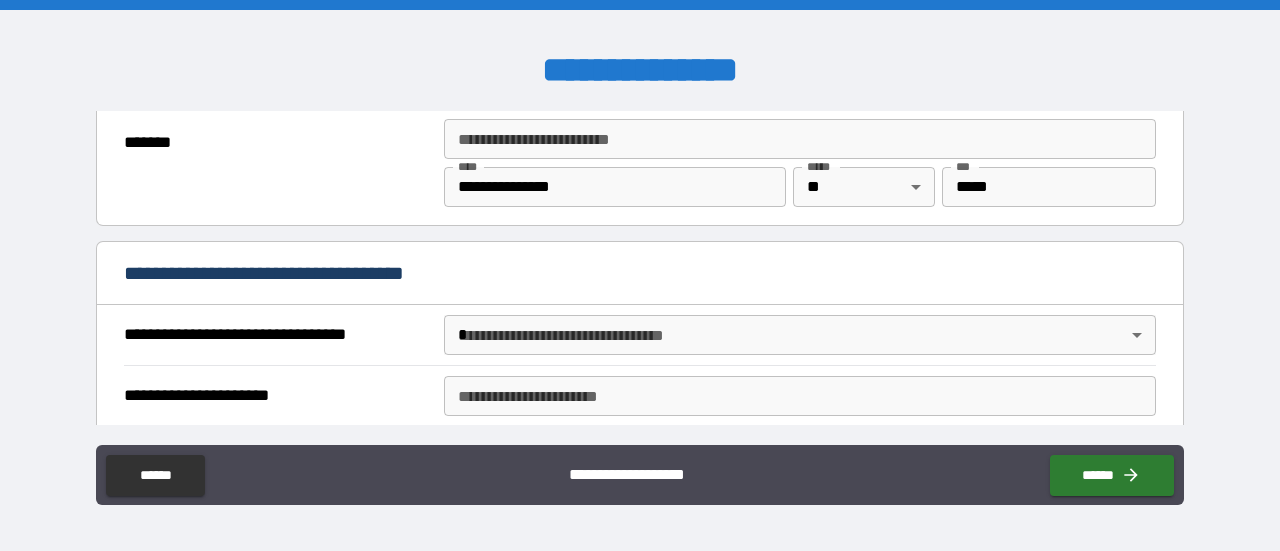 scroll, scrollTop: 1112, scrollLeft: 0, axis: vertical 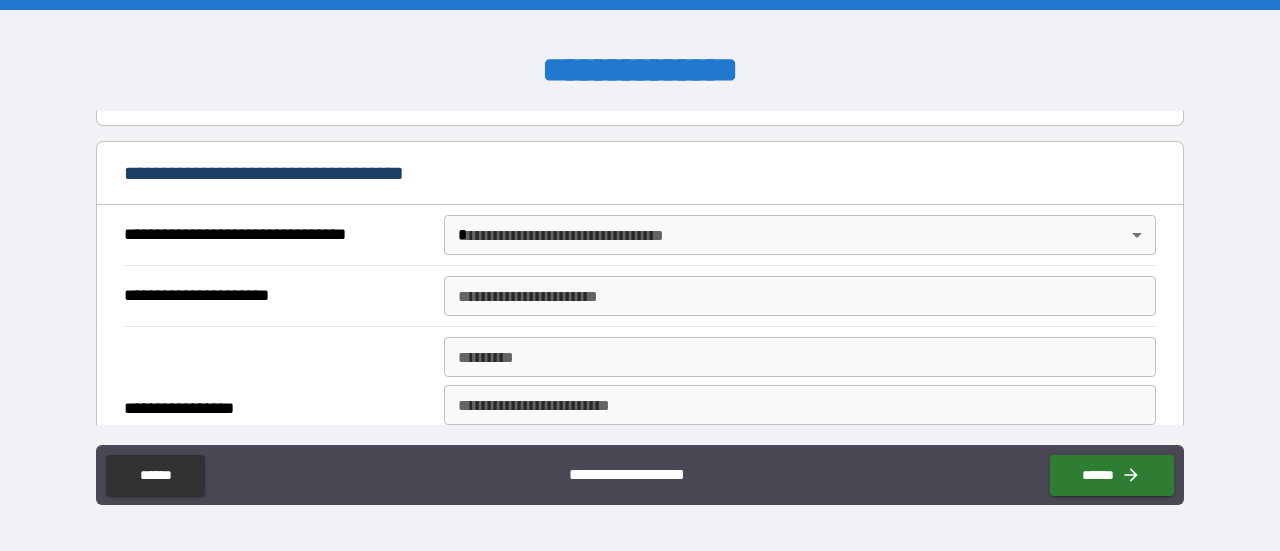 type on "**********" 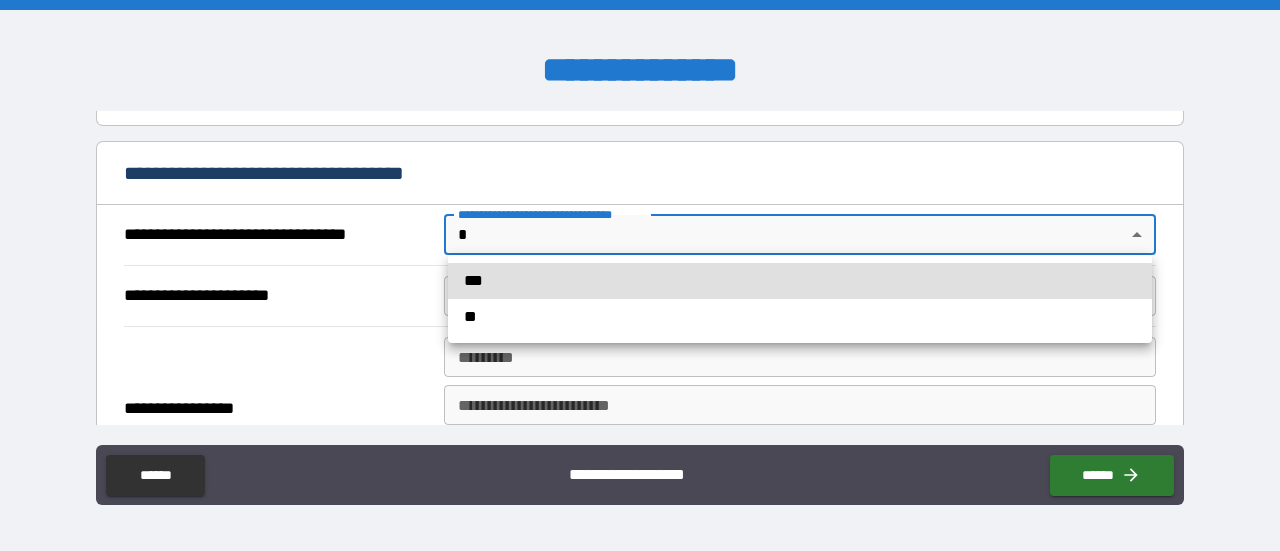 click on "***" at bounding box center (800, 281) 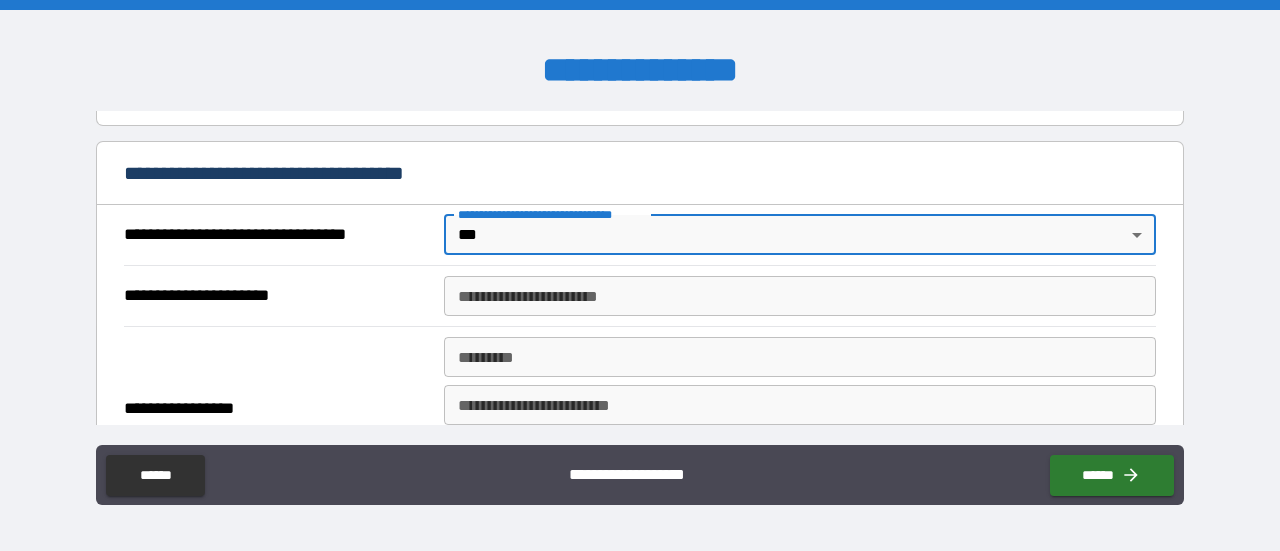 click on "**********" at bounding box center (800, 296) 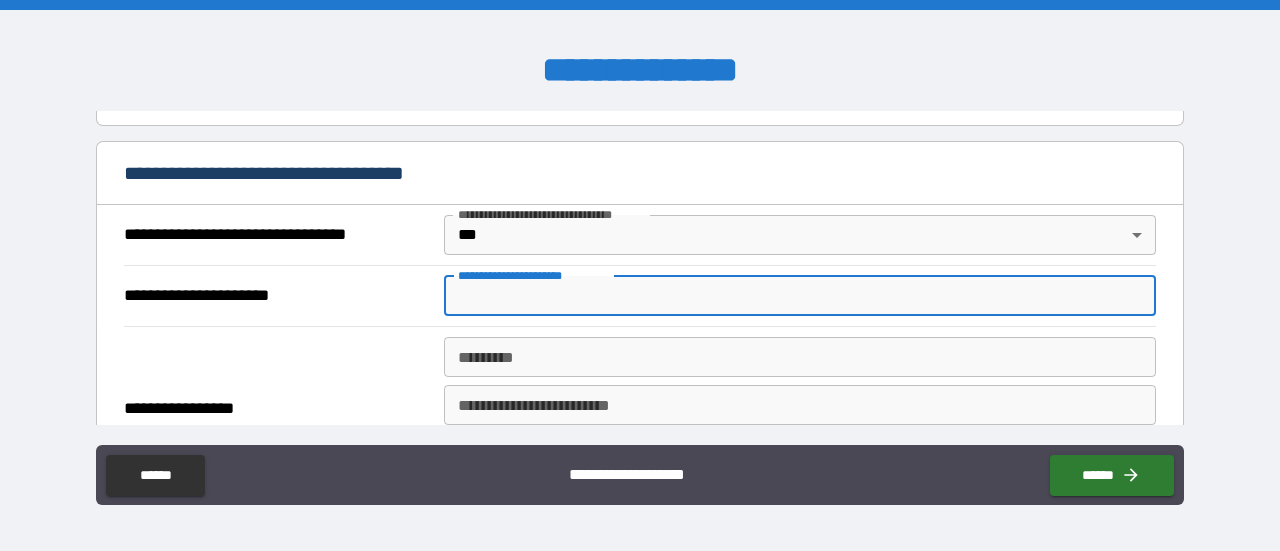 type on "*" 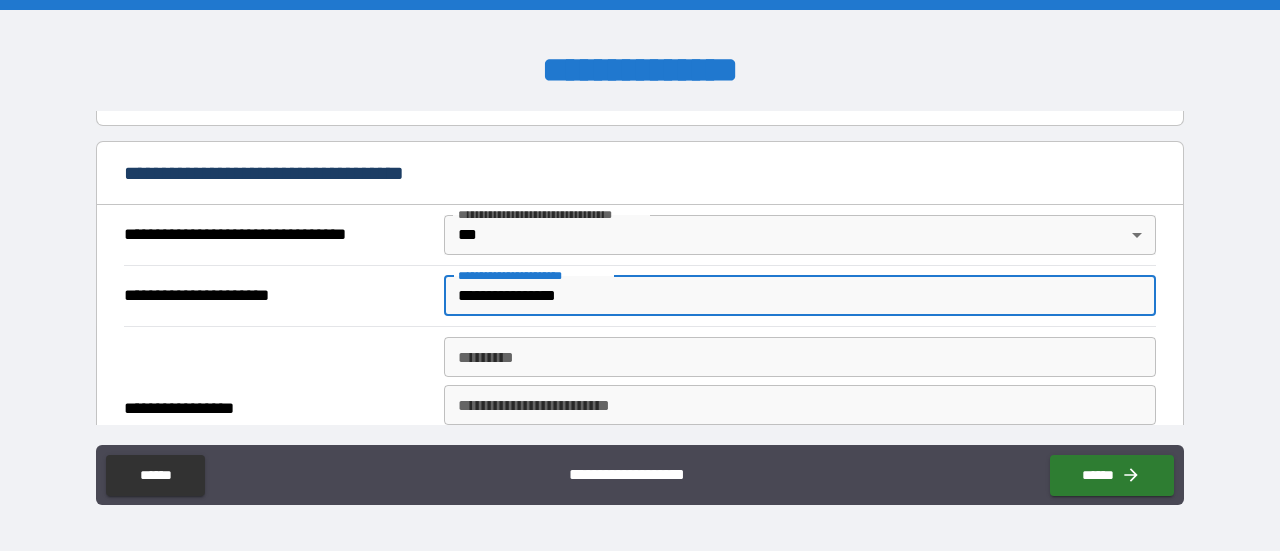 type on "**********" 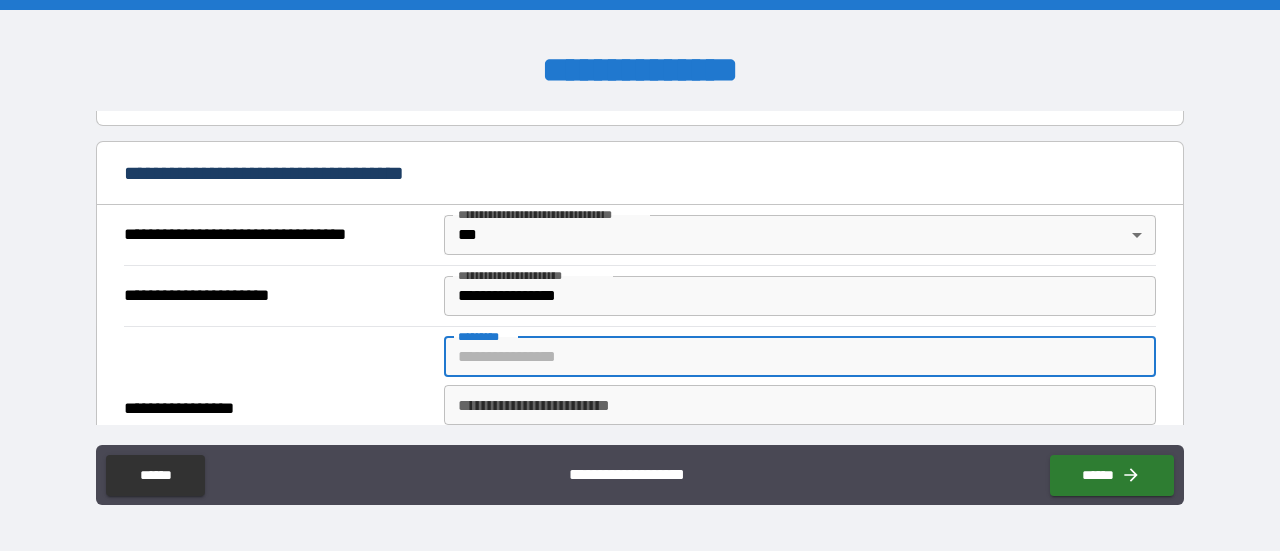 type on "**********" 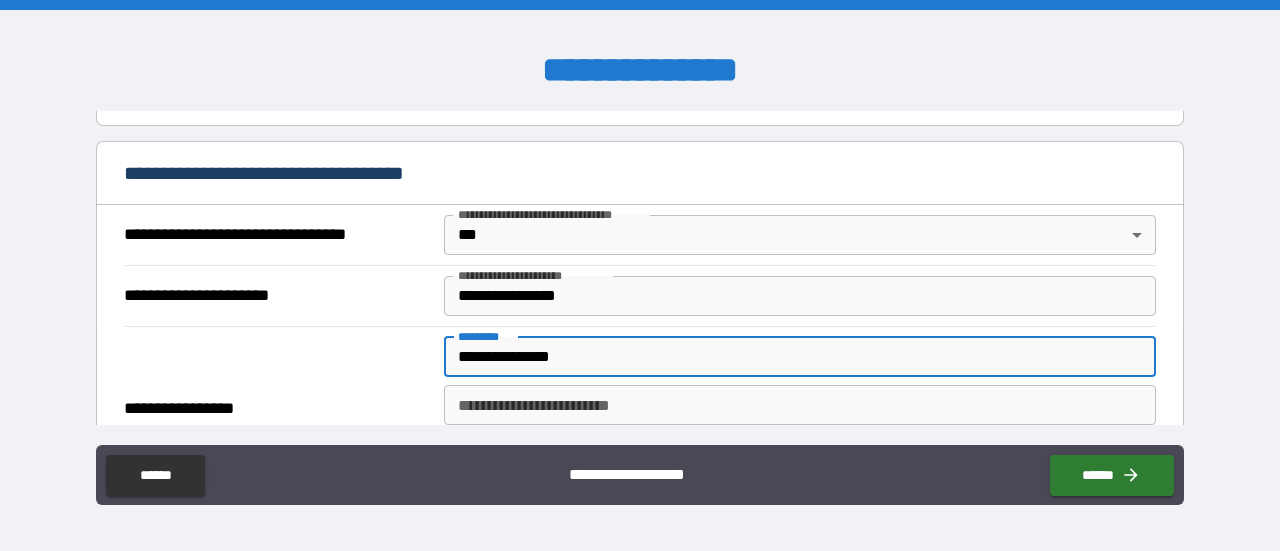type on "**********" 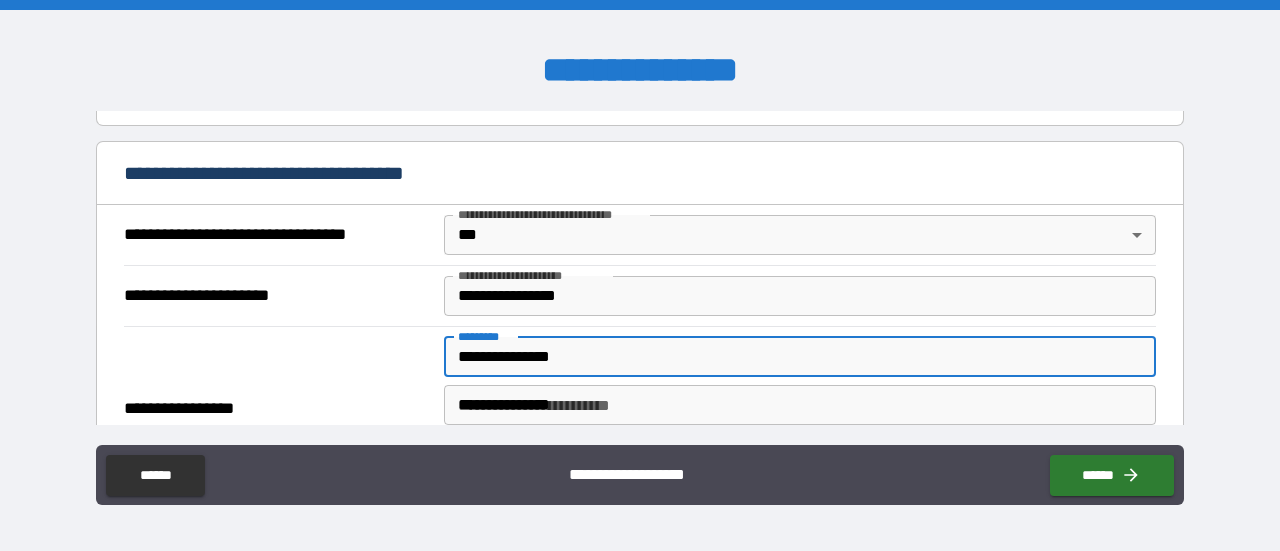 type on "**********" 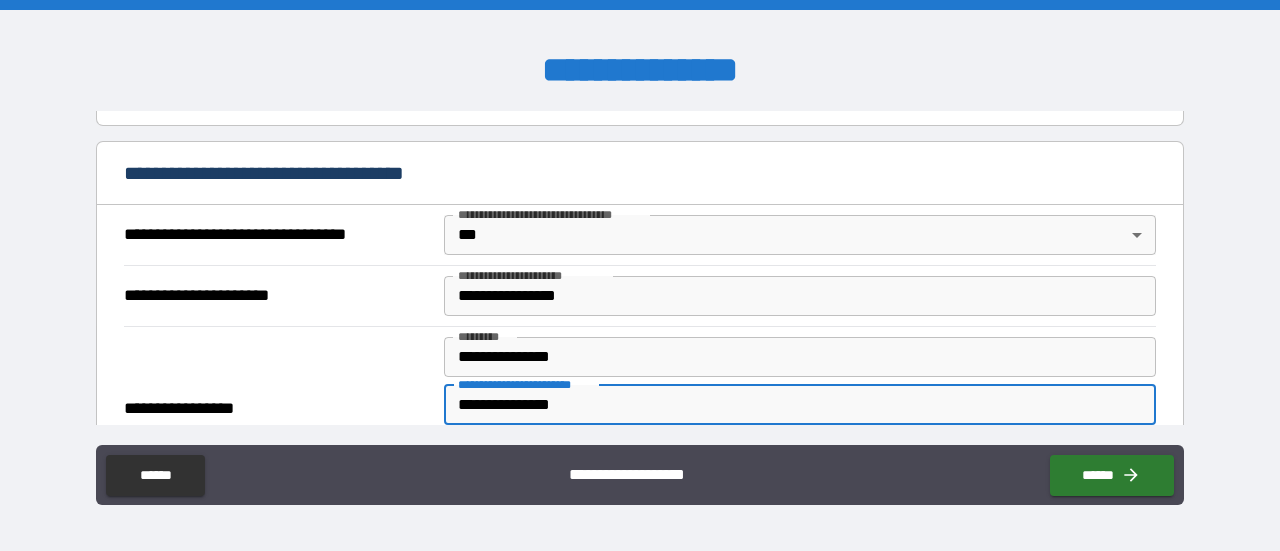 drag, startPoint x: 620, startPoint y: 390, endPoint x: 415, endPoint y: 389, distance: 205.00244 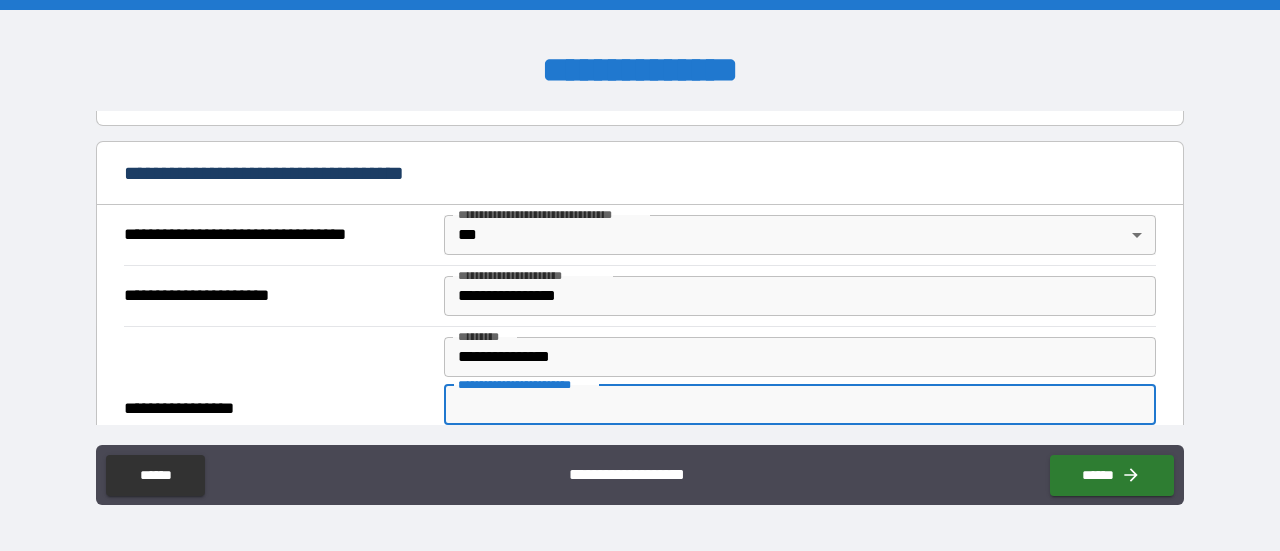 type 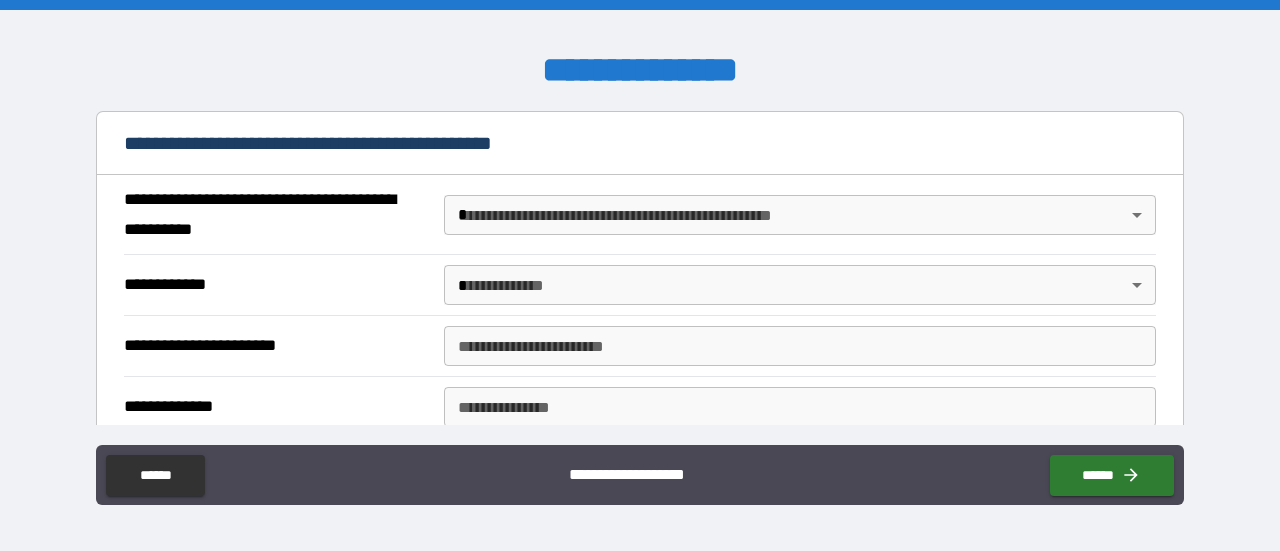 scroll, scrollTop: 1512, scrollLeft: 0, axis: vertical 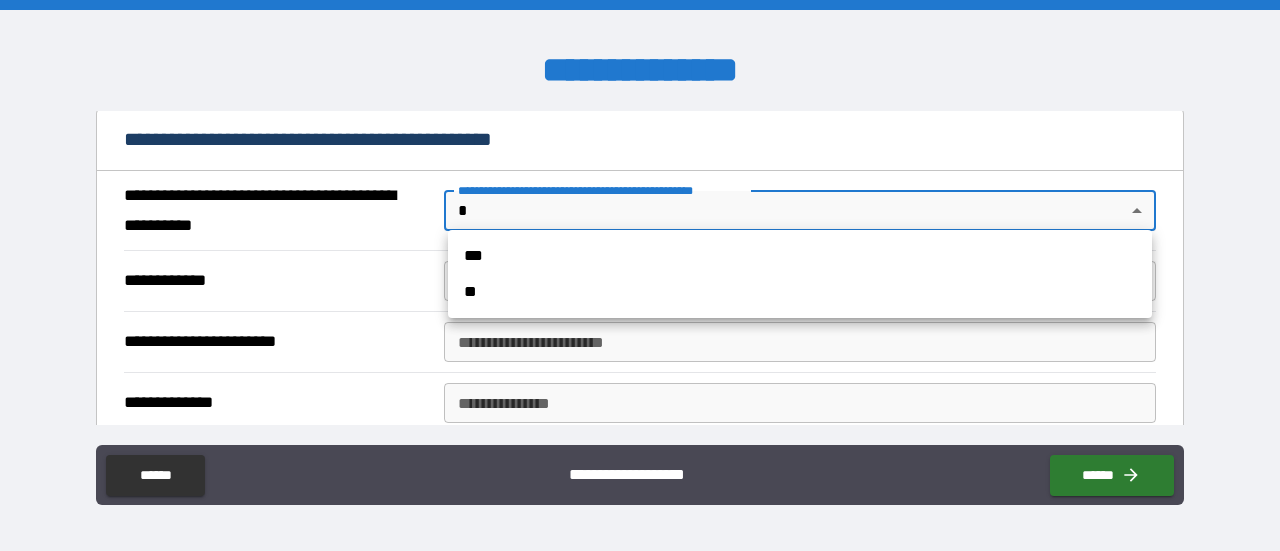 click on "**********" at bounding box center (640, 275) 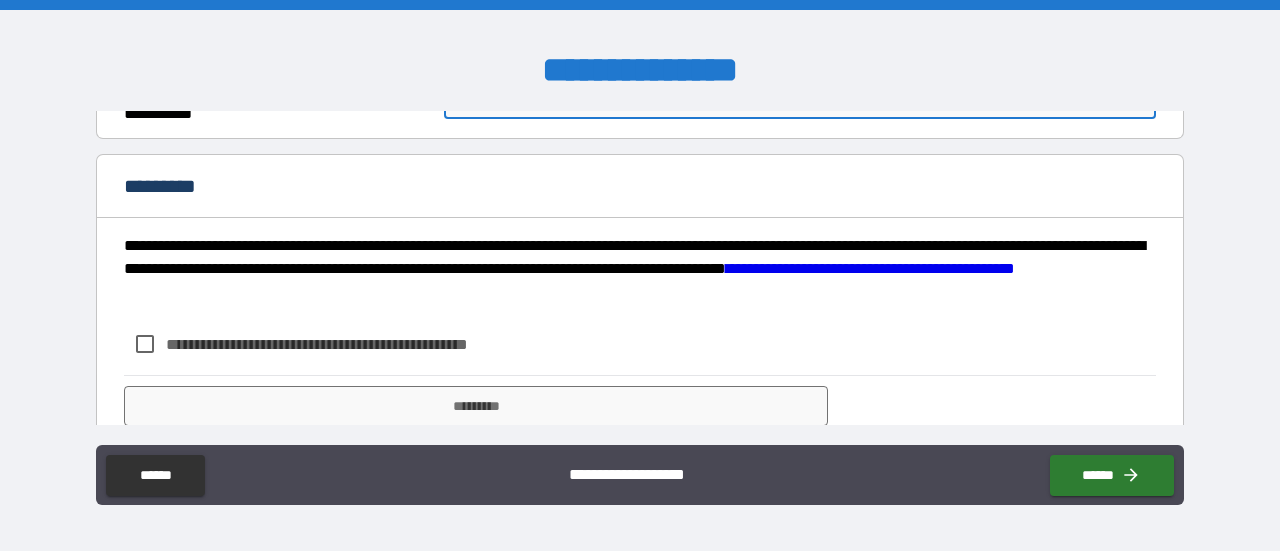 scroll, scrollTop: 1686, scrollLeft: 0, axis: vertical 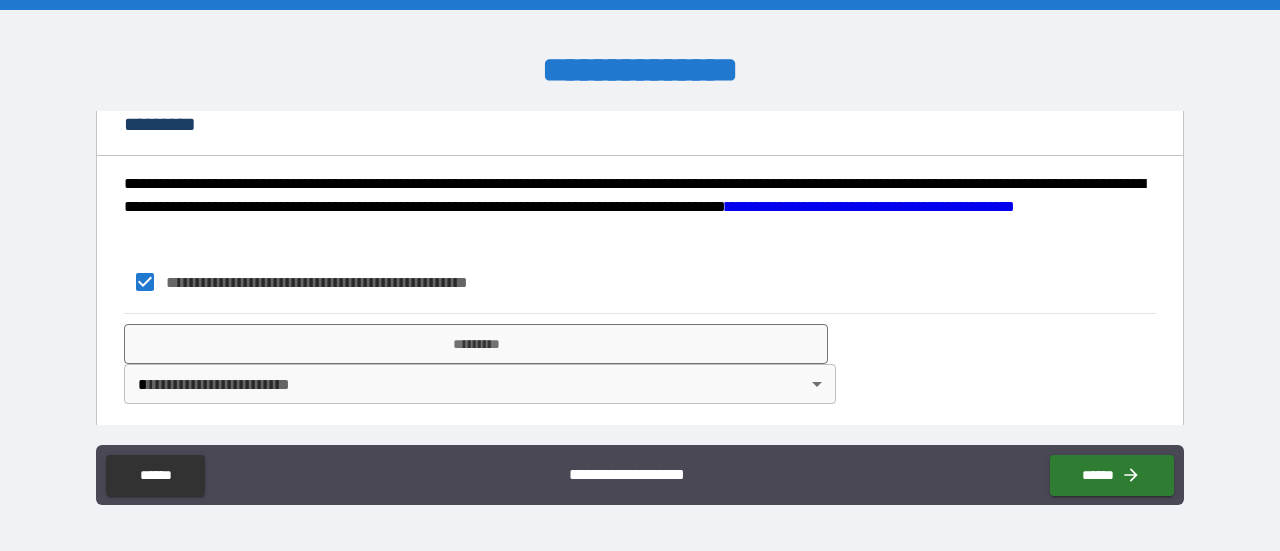 click on "**********" at bounding box center [640, 275] 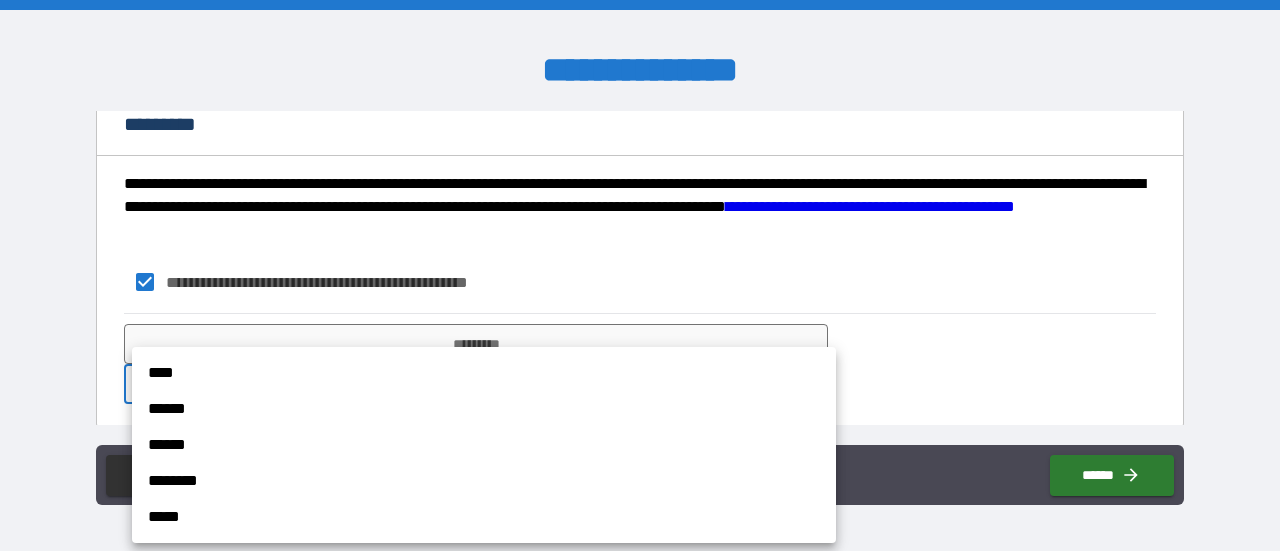 click on "****" at bounding box center (484, 373) 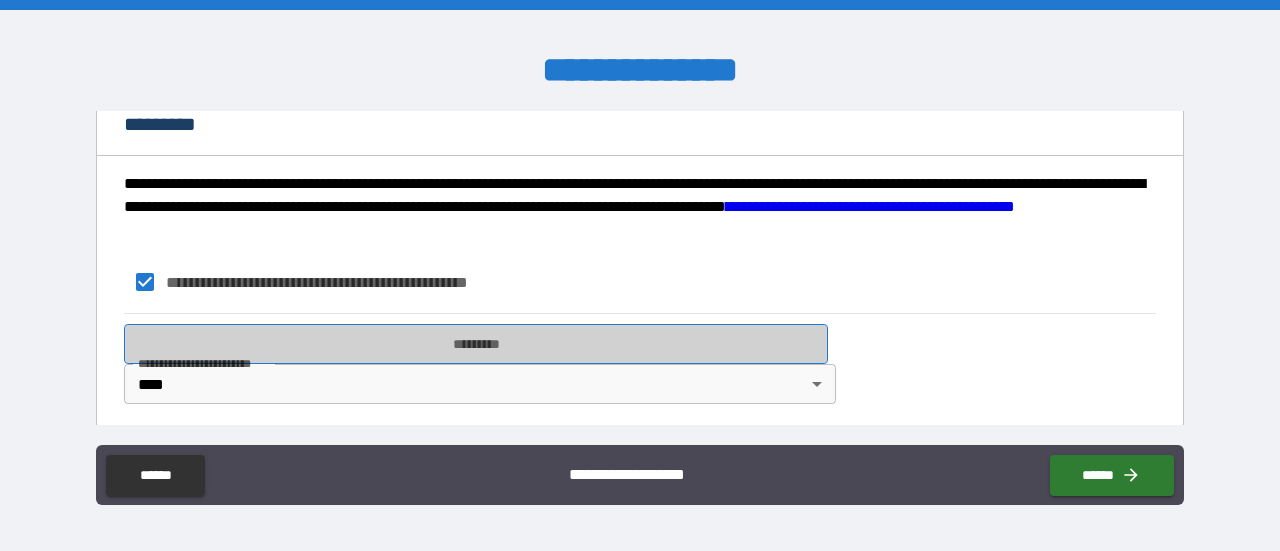 click on "*********" at bounding box center (476, 344) 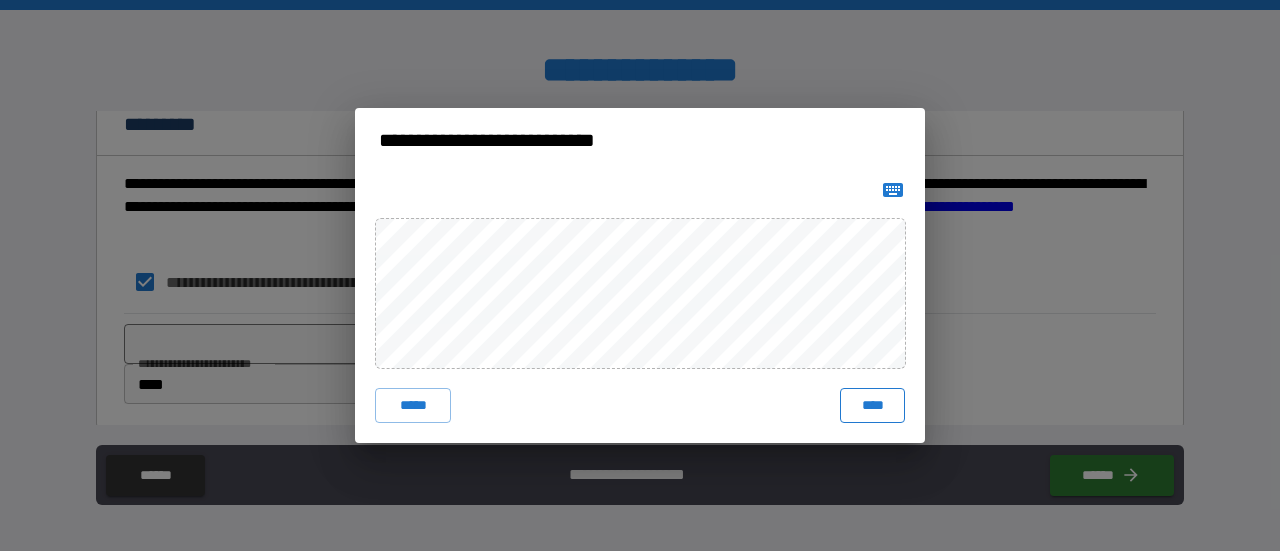 click on "****" at bounding box center (872, 406) 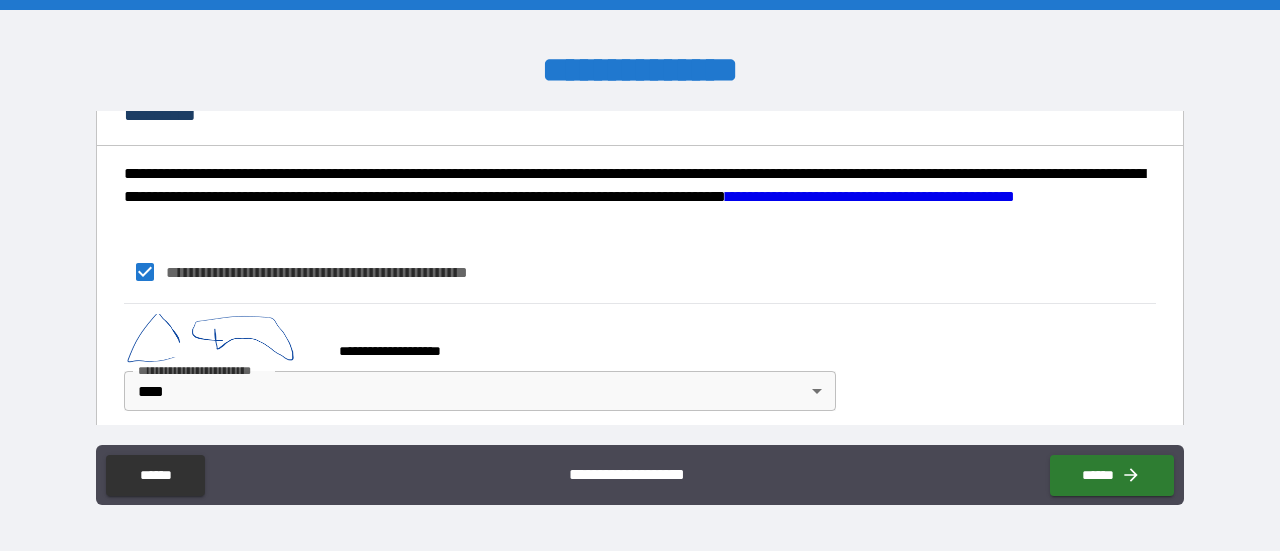 scroll, scrollTop: 1702, scrollLeft: 0, axis: vertical 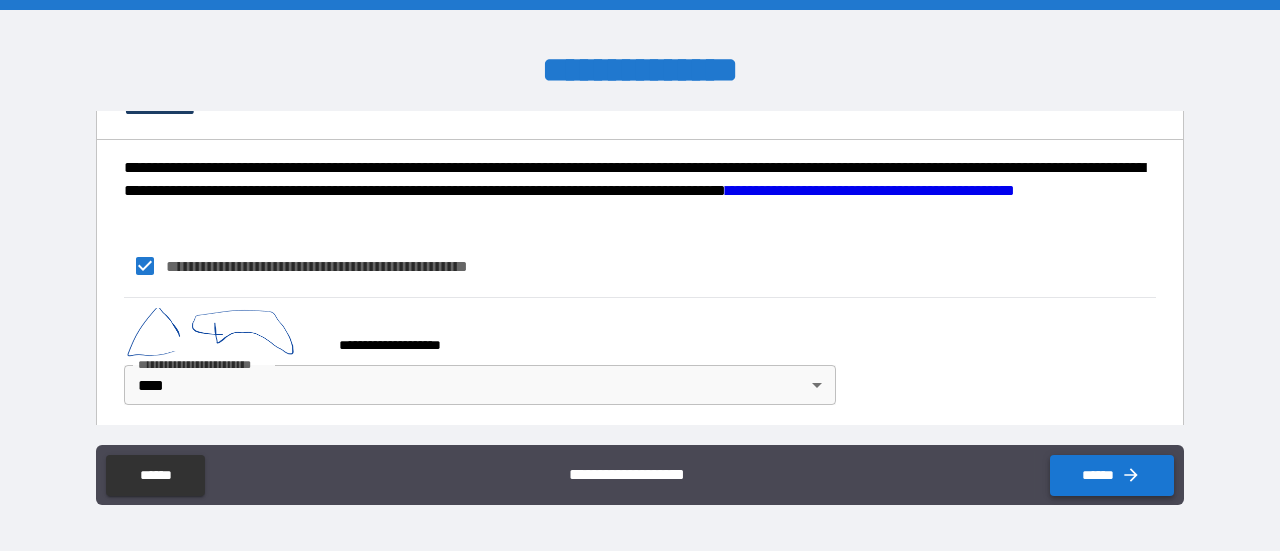 click on "******" at bounding box center (1112, 475) 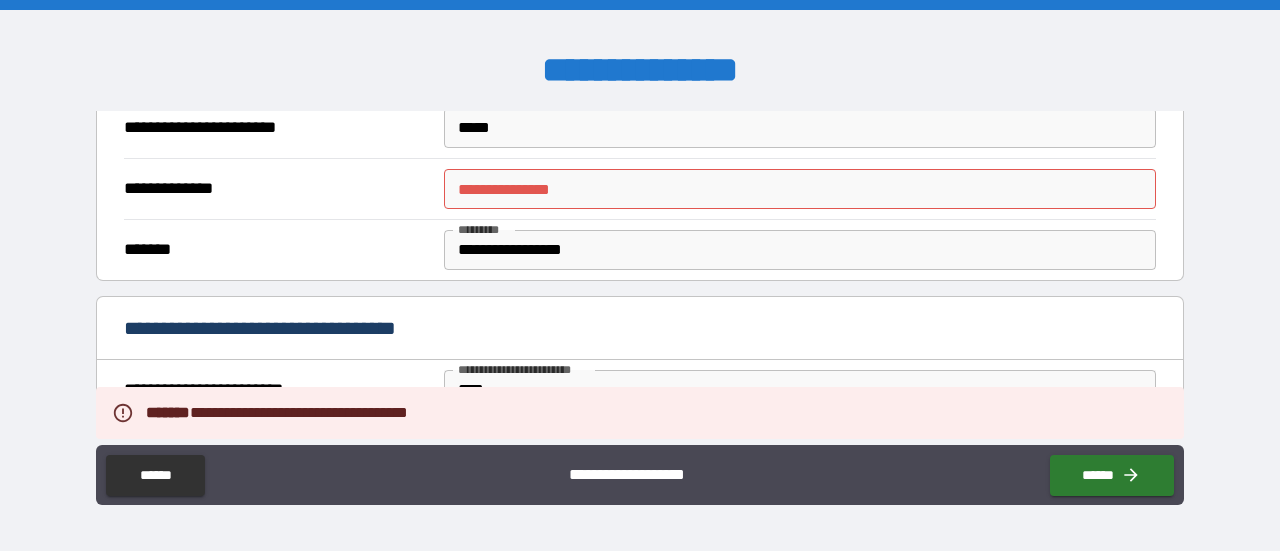 scroll, scrollTop: 402, scrollLeft: 0, axis: vertical 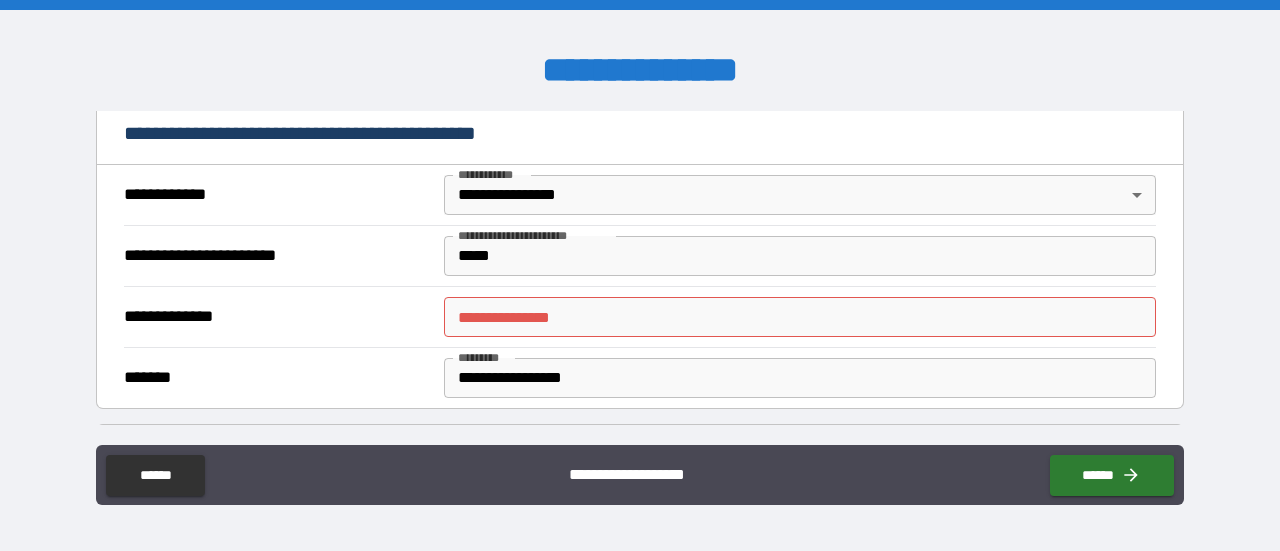click on "**********" at bounding box center (800, 317) 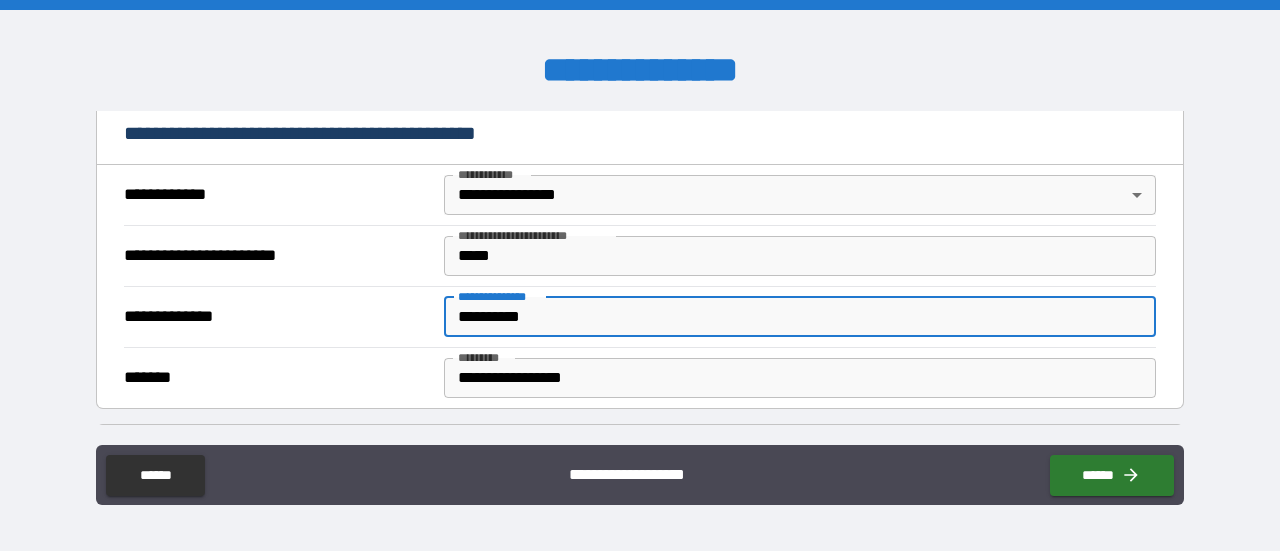type on "**********" 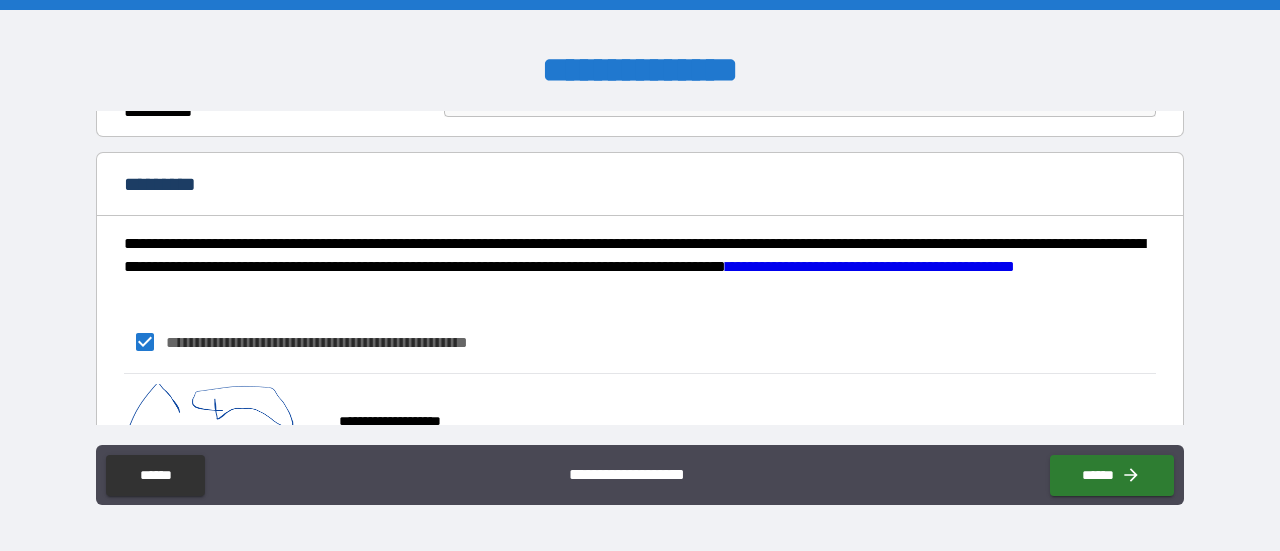 scroll, scrollTop: 1702, scrollLeft: 0, axis: vertical 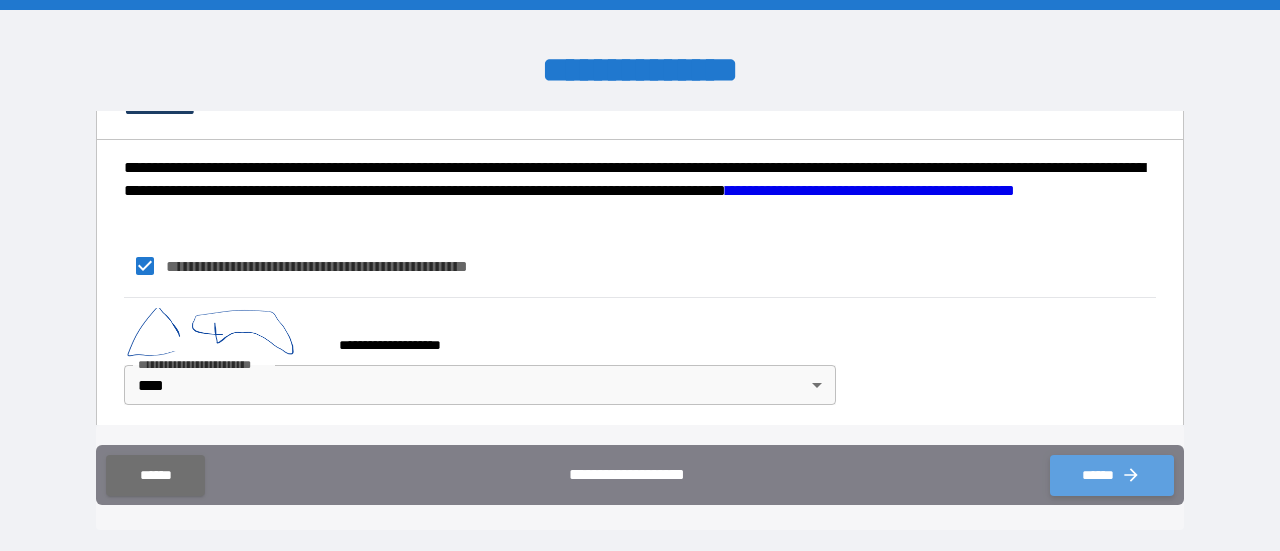 click on "******" at bounding box center (1112, 475) 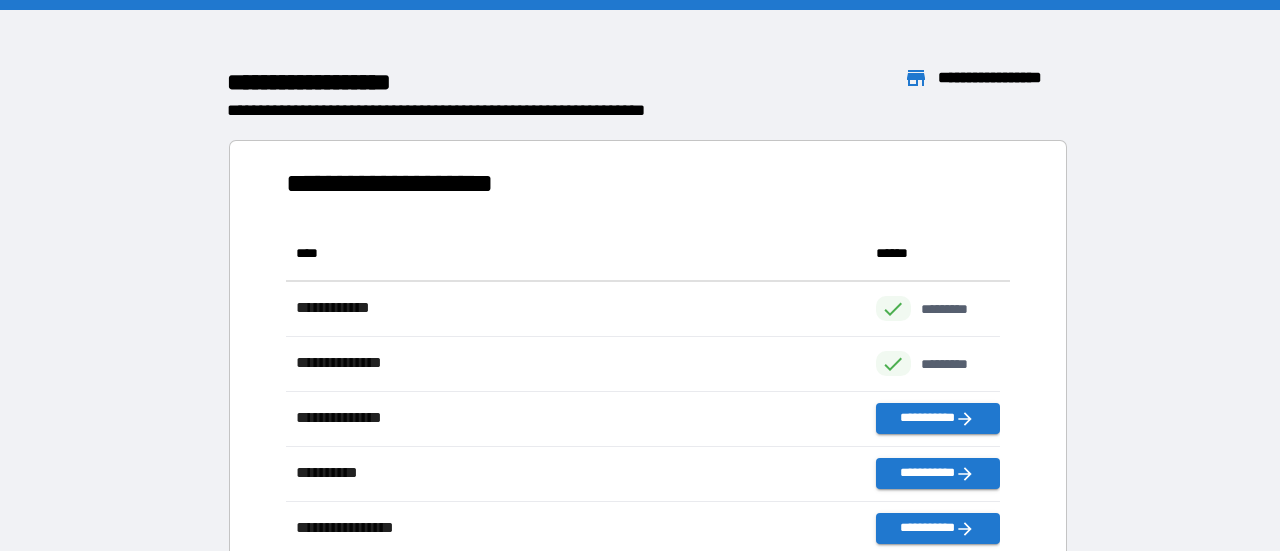 scroll, scrollTop: 370, scrollLeft: 698, axis: both 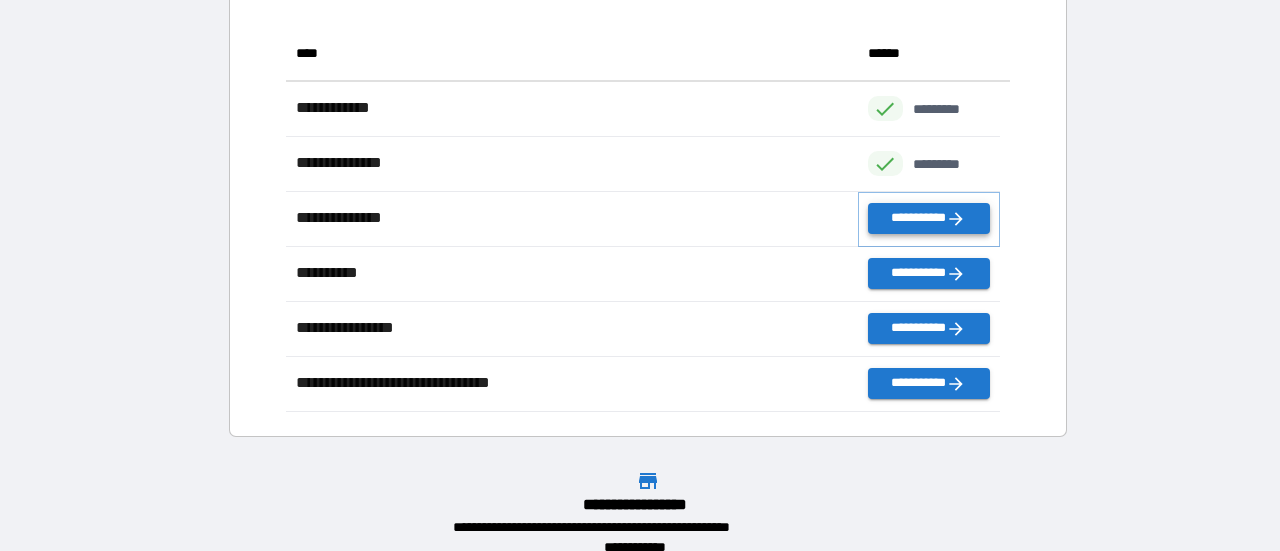 click on "**********" at bounding box center [929, 218] 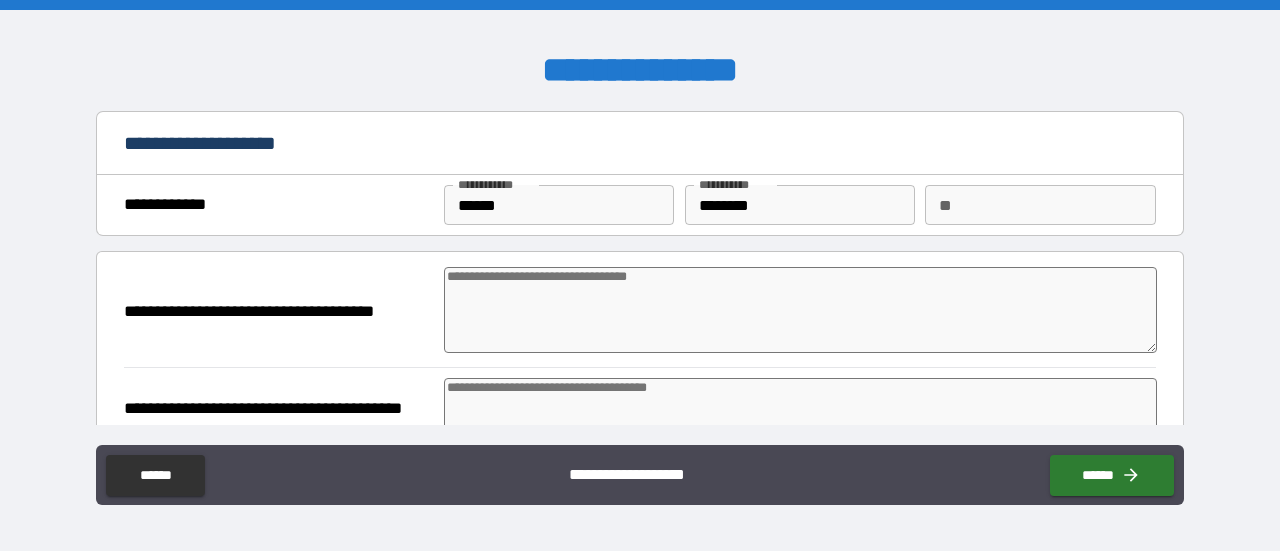 type on "*" 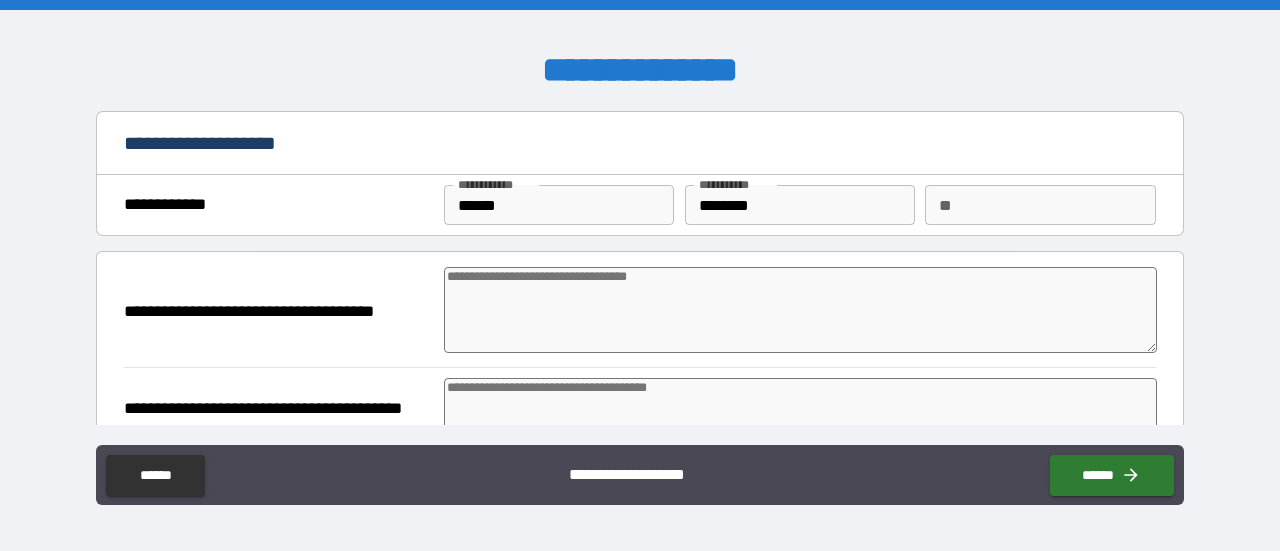type on "*" 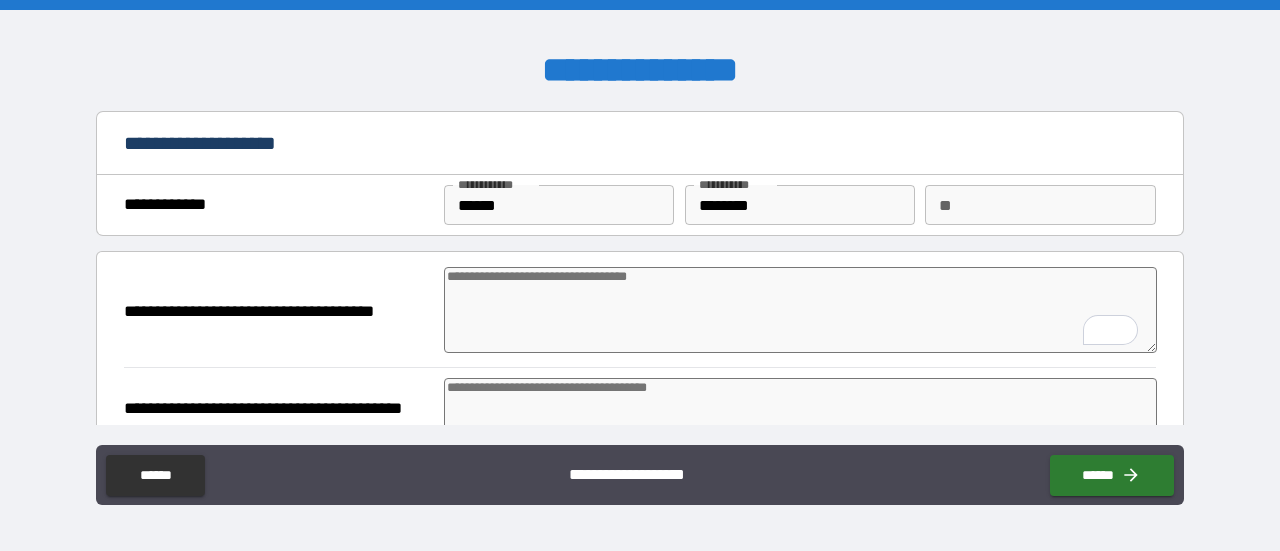 type on "*" 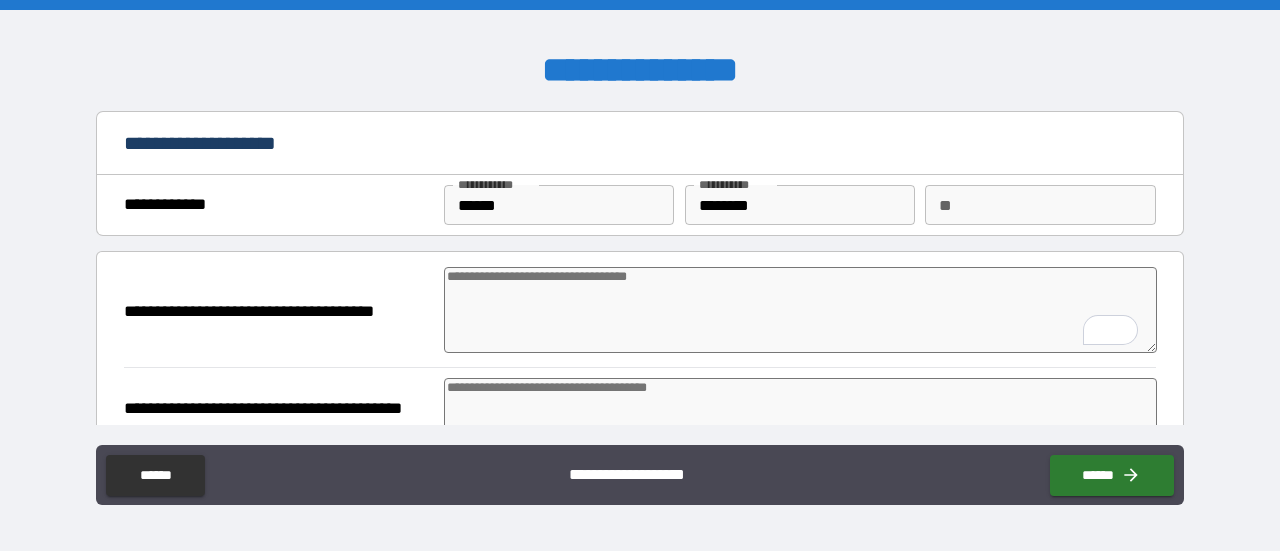 type on "*" 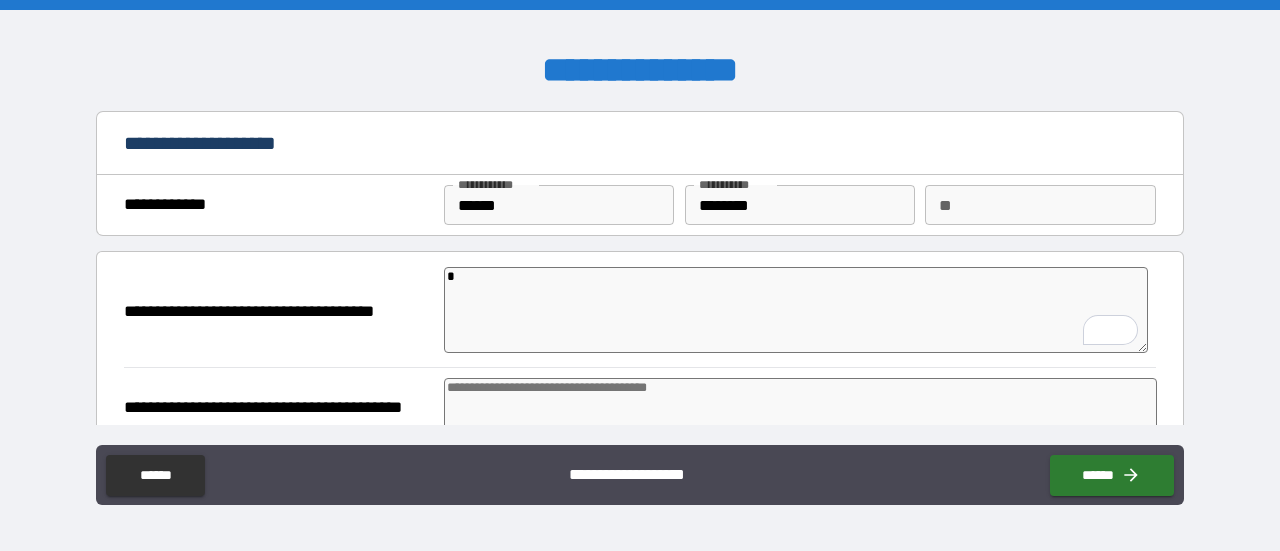 type on "*" 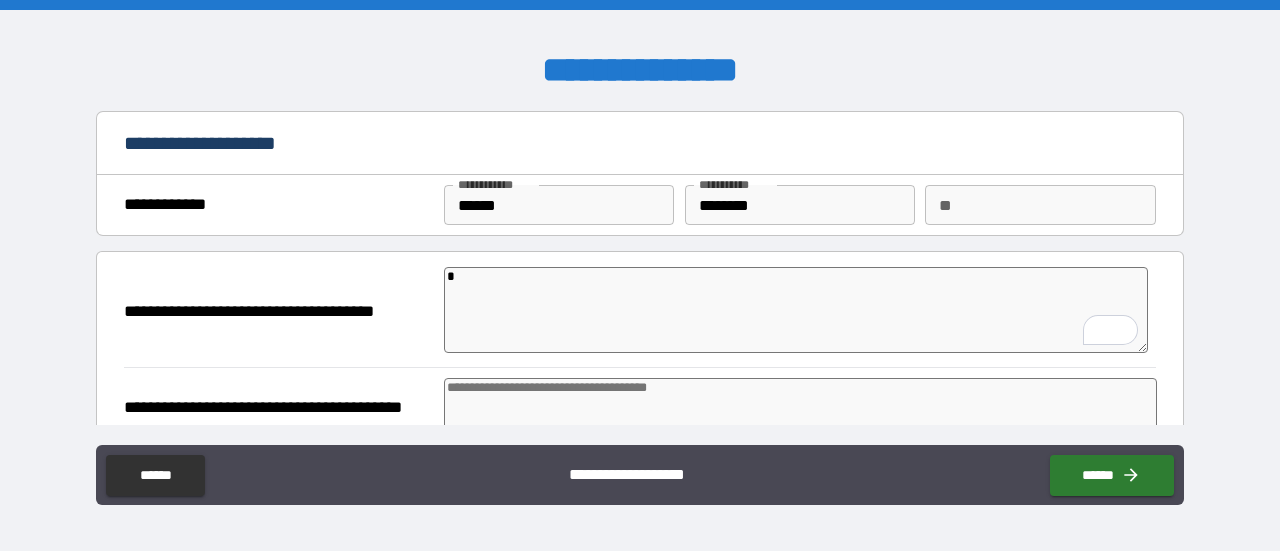 type on "*" 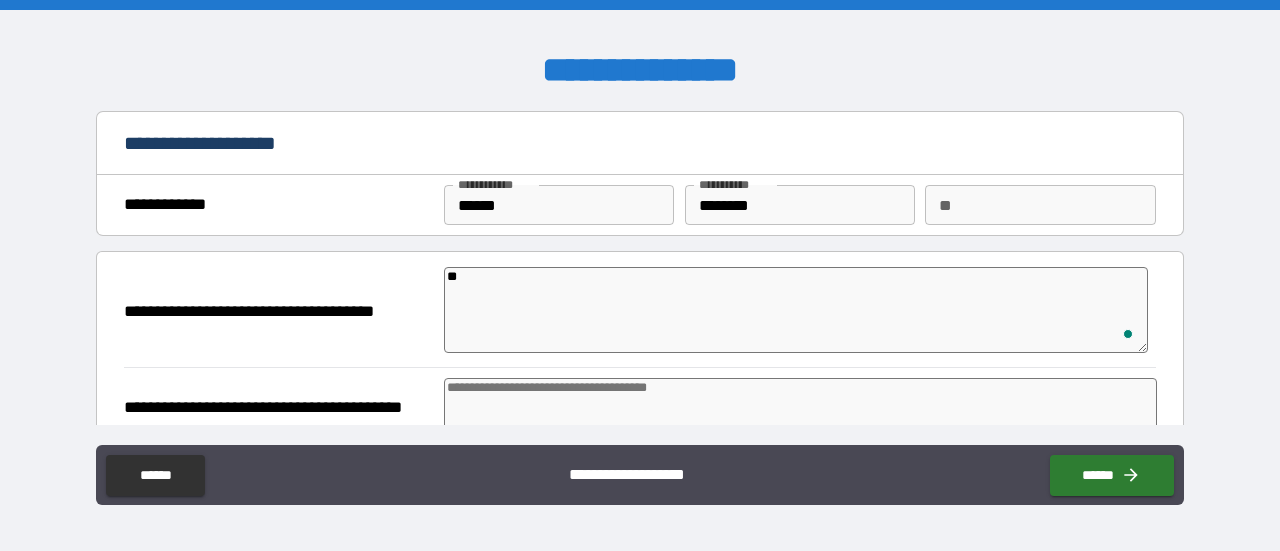 type on "*" 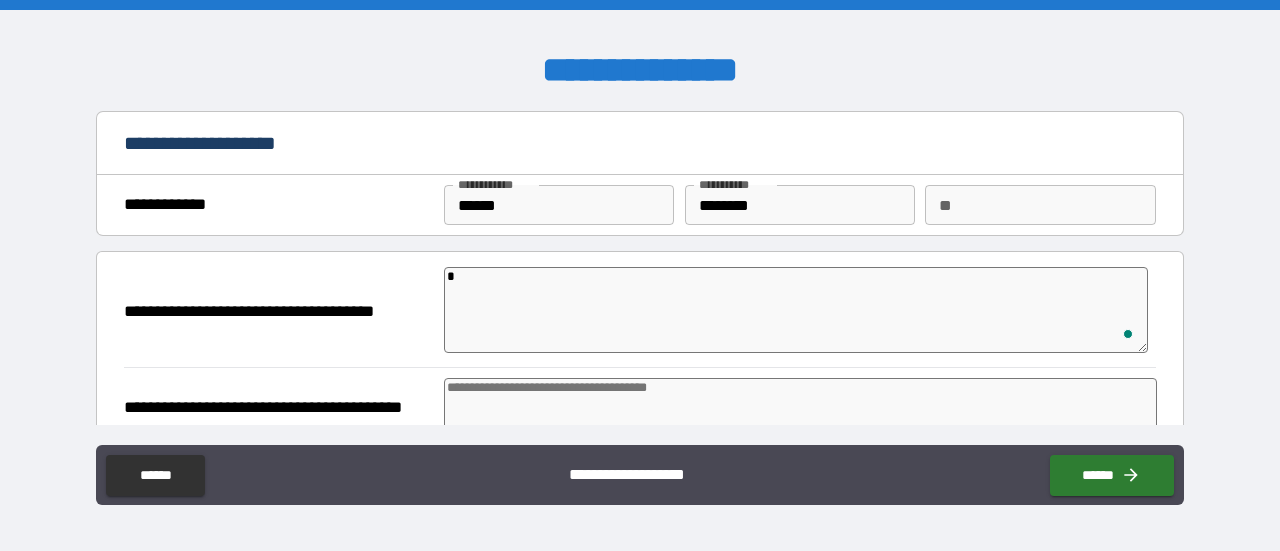 type 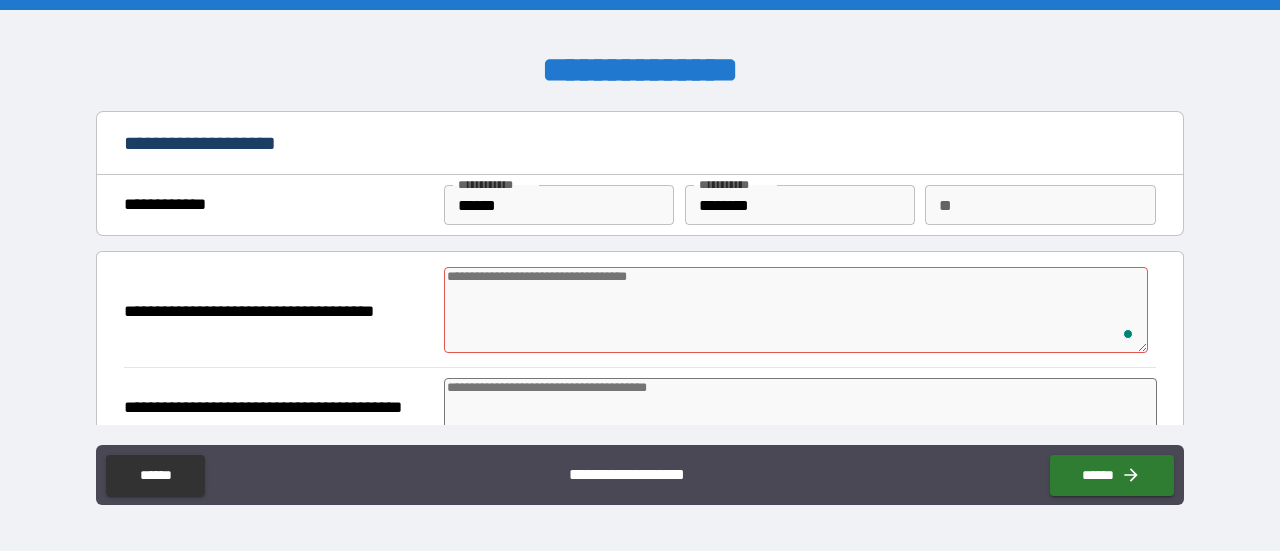 type on "*" 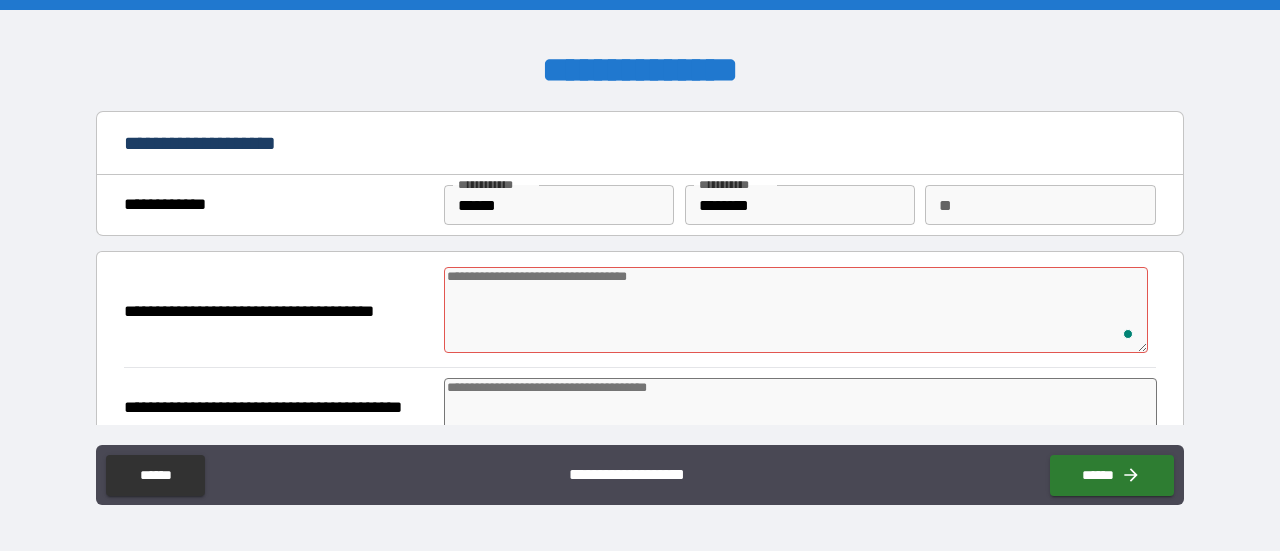 type on "*" 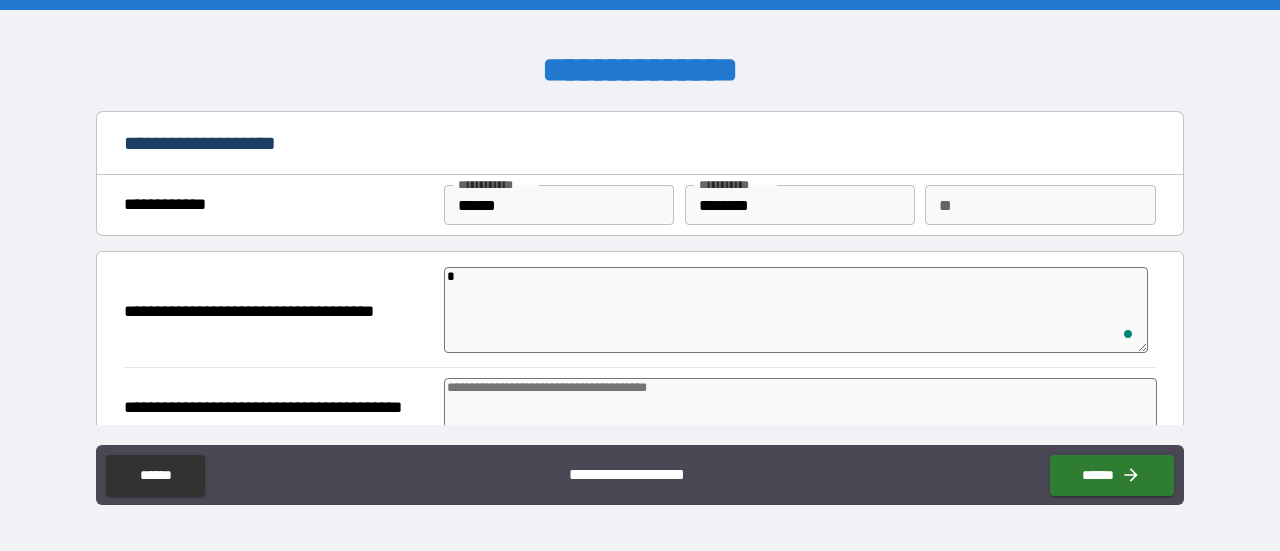 type on "*" 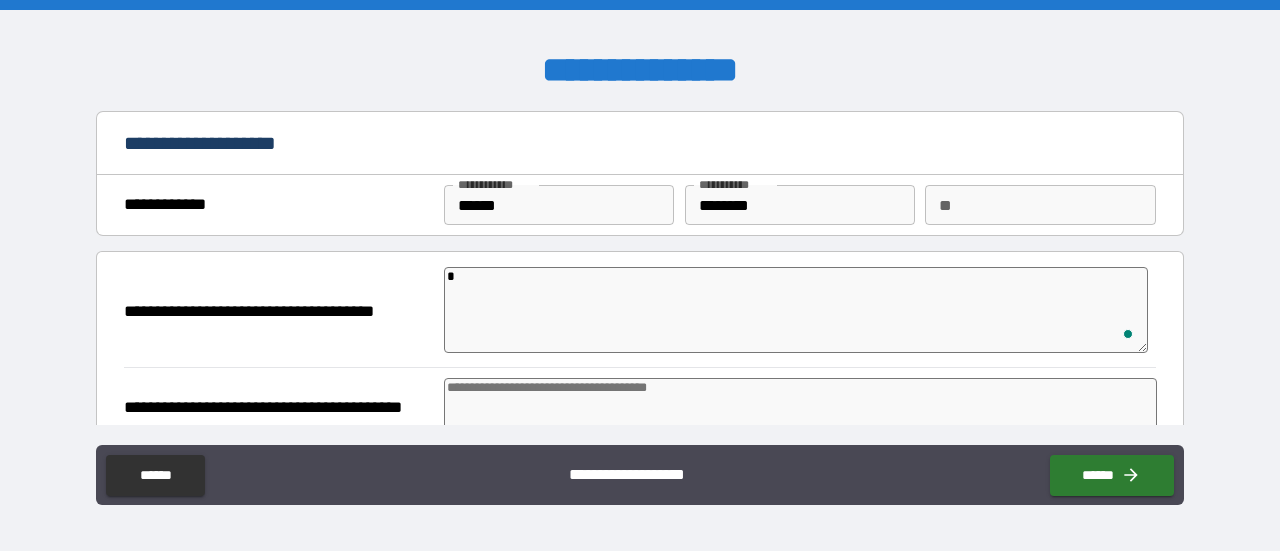 type on "*" 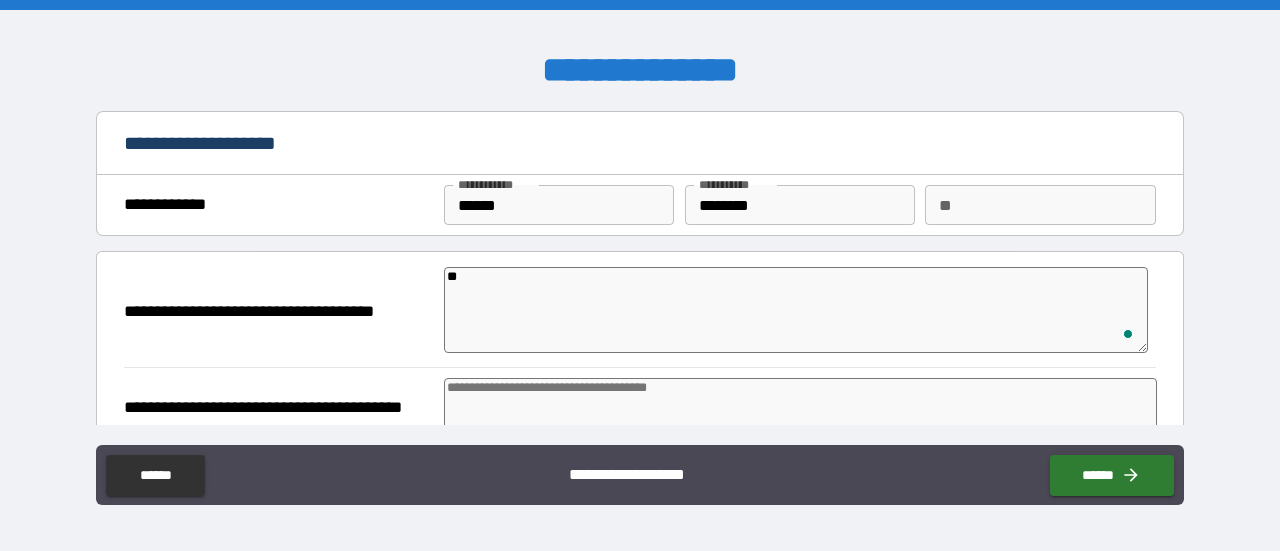 type on "*" 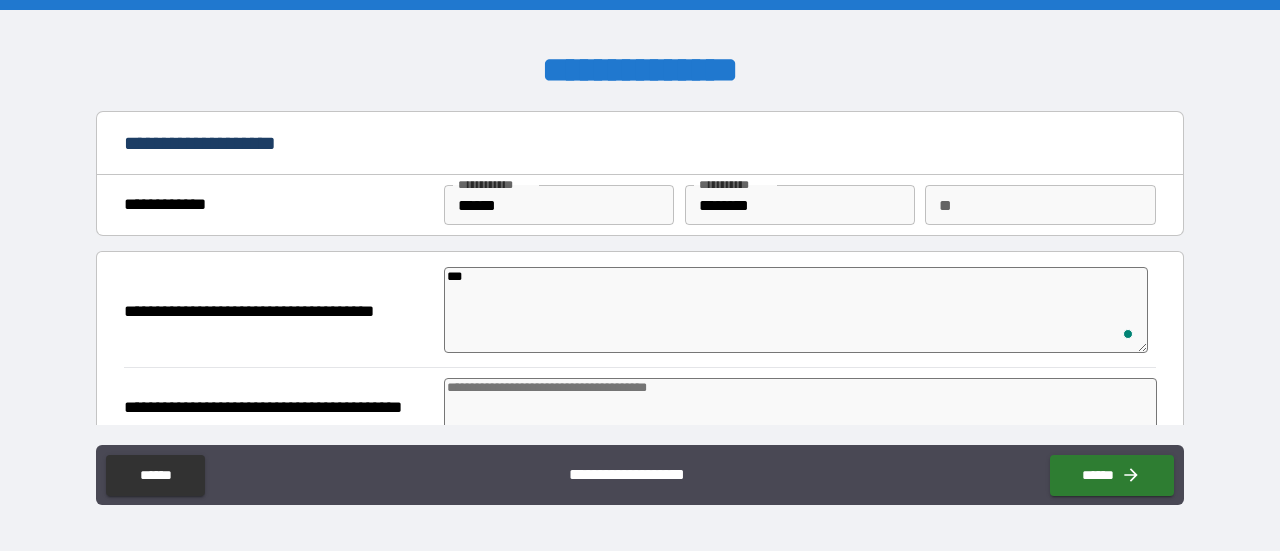 type on "****" 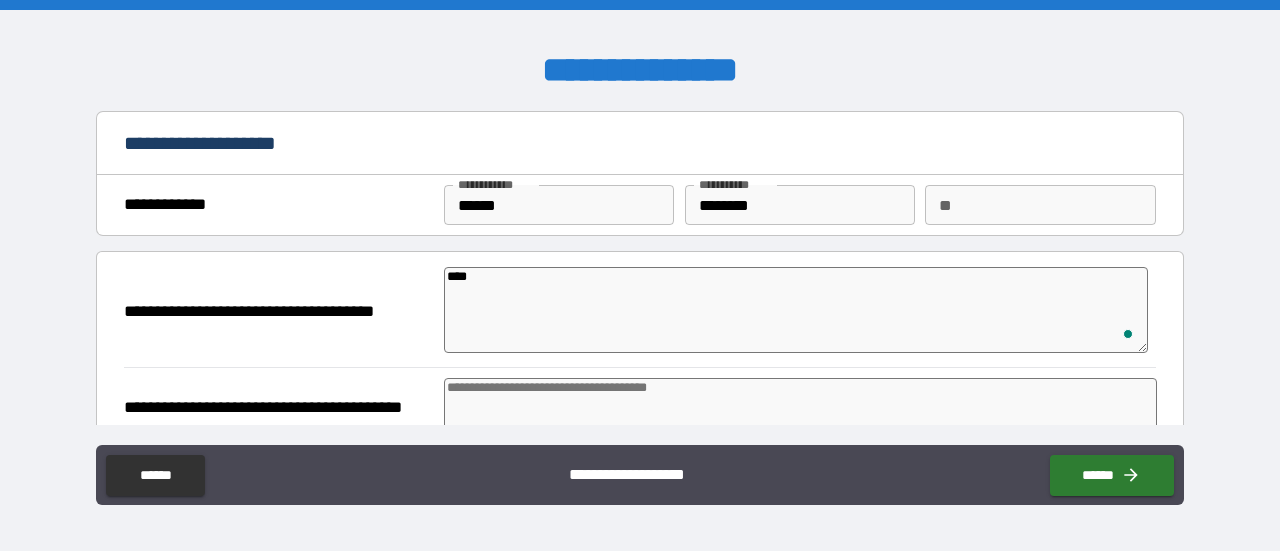 type on "*" 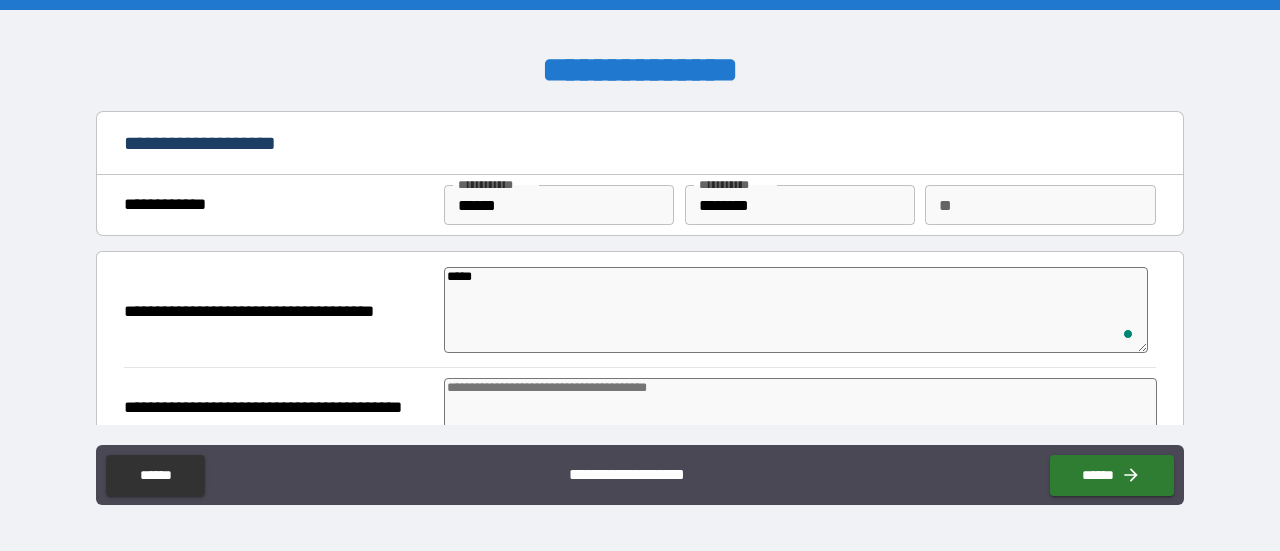 type on "******" 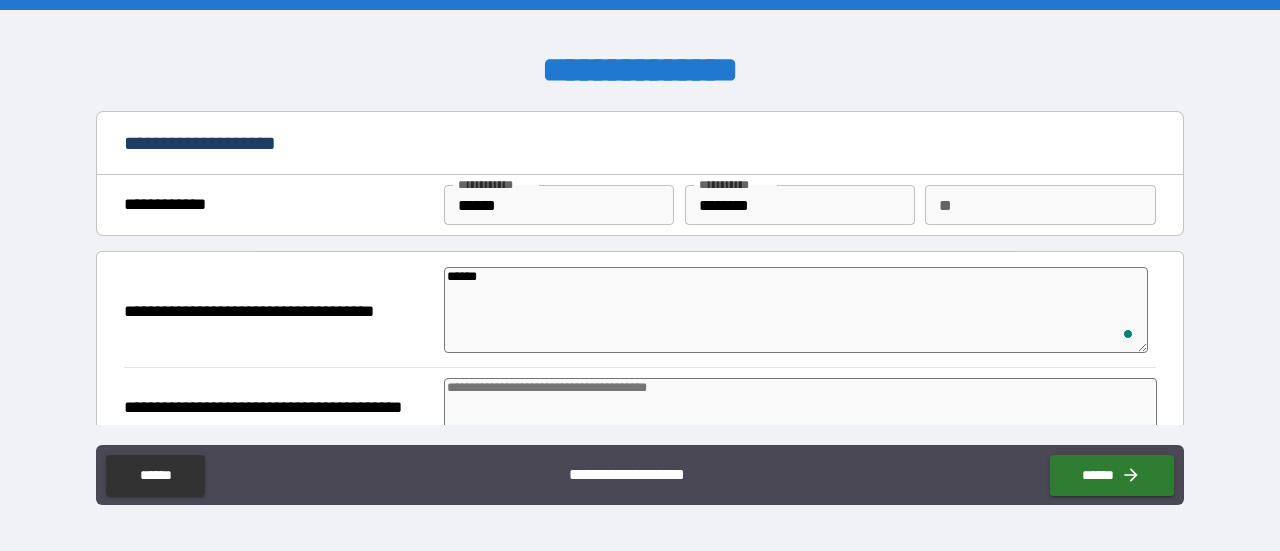 type on "*******" 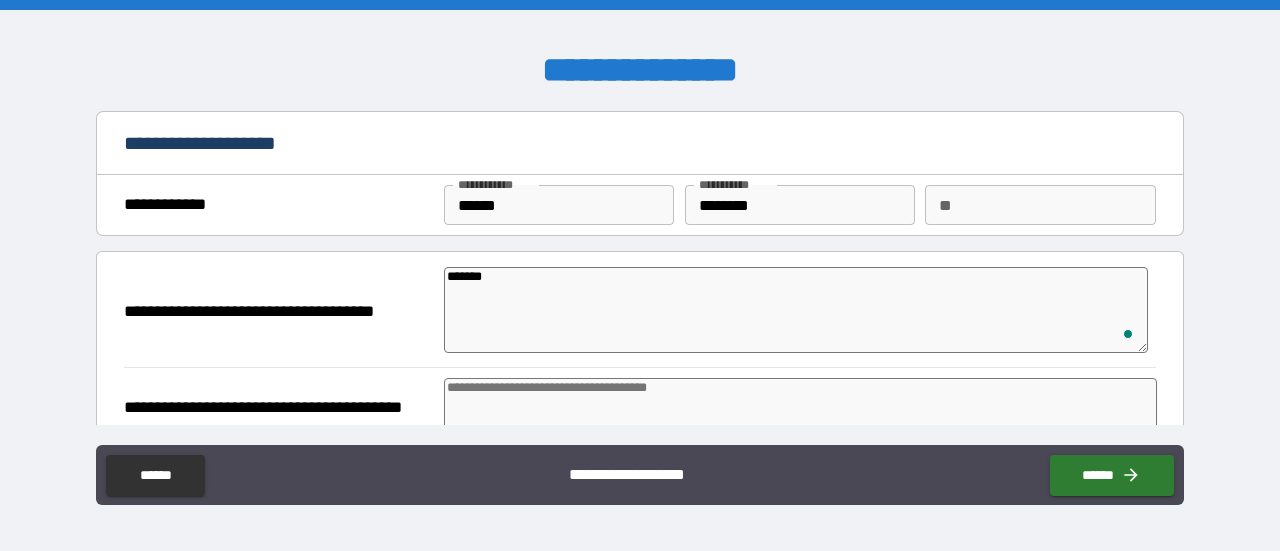 type on "********" 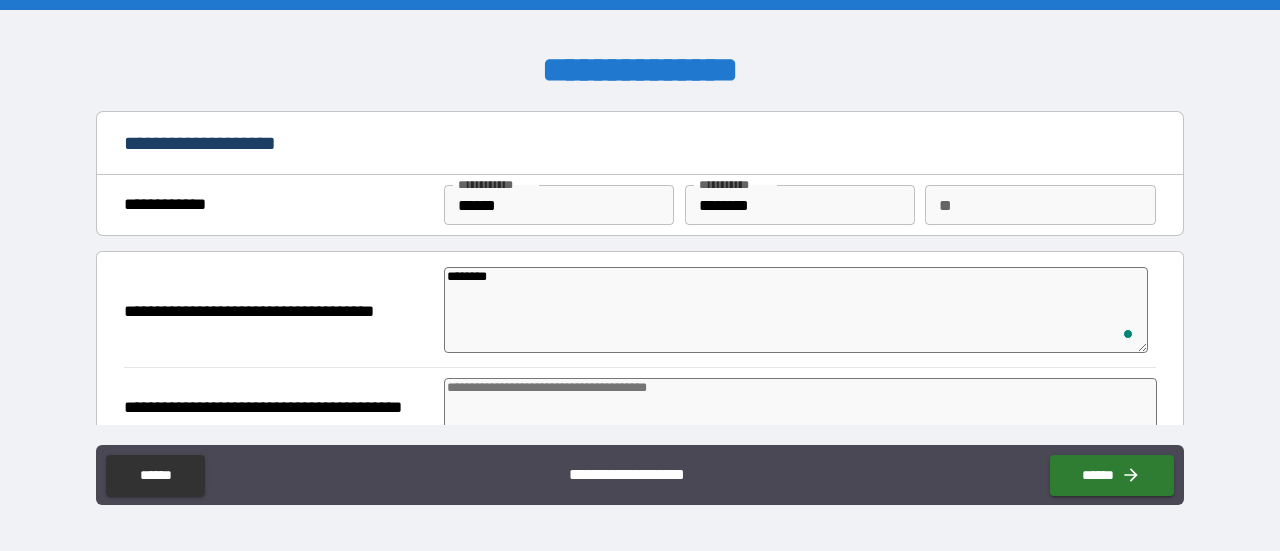 type on "*********" 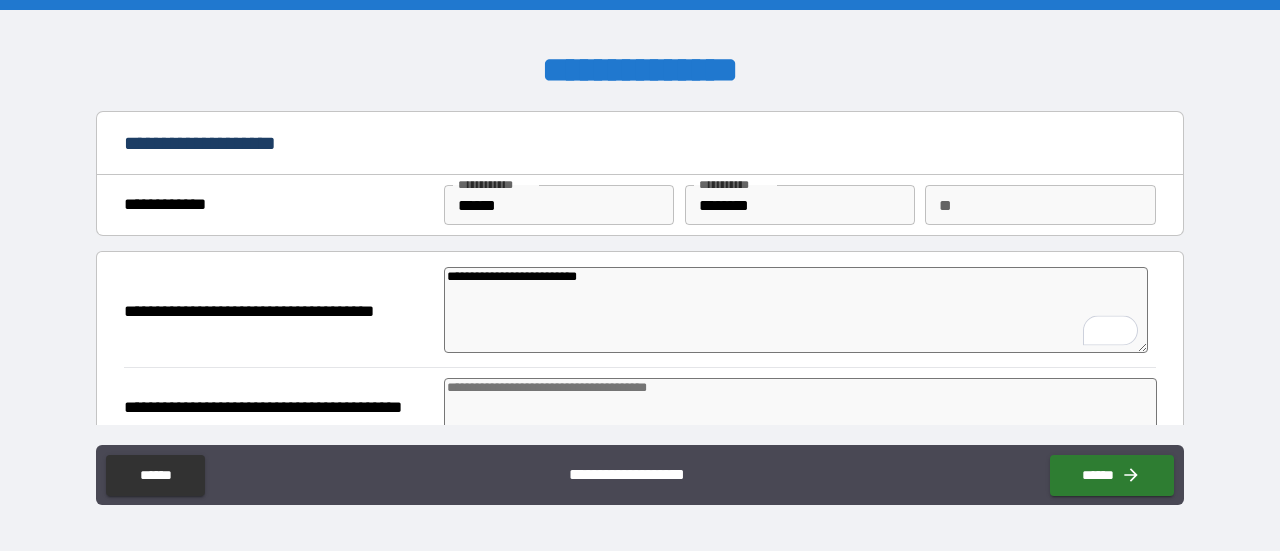 scroll, scrollTop: 100, scrollLeft: 0, axis: vertical 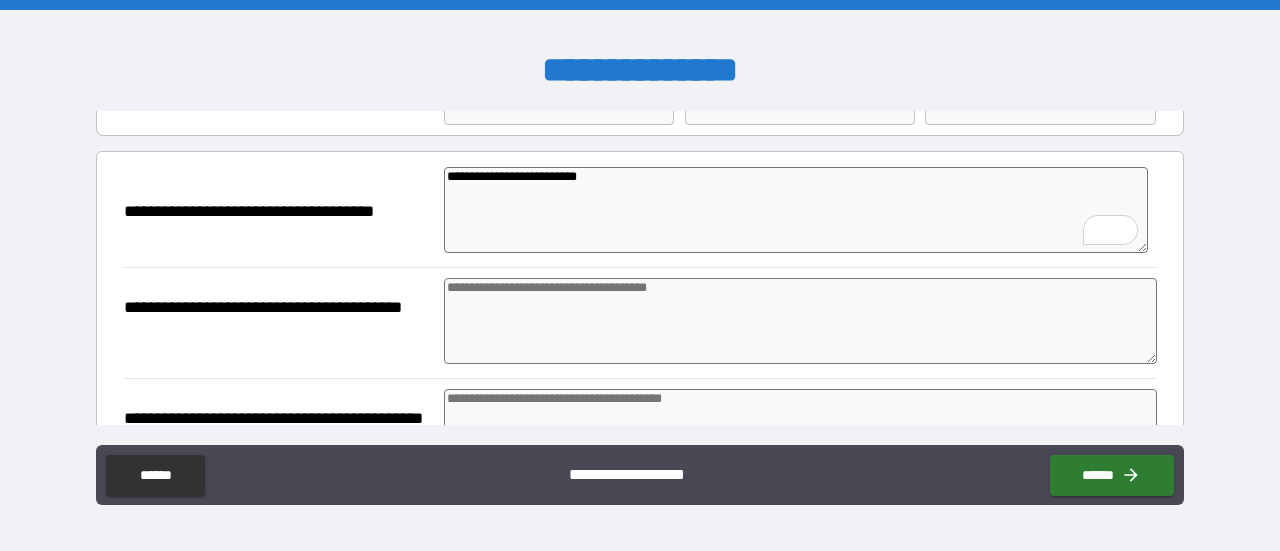 click at bounding box center [800, 321] 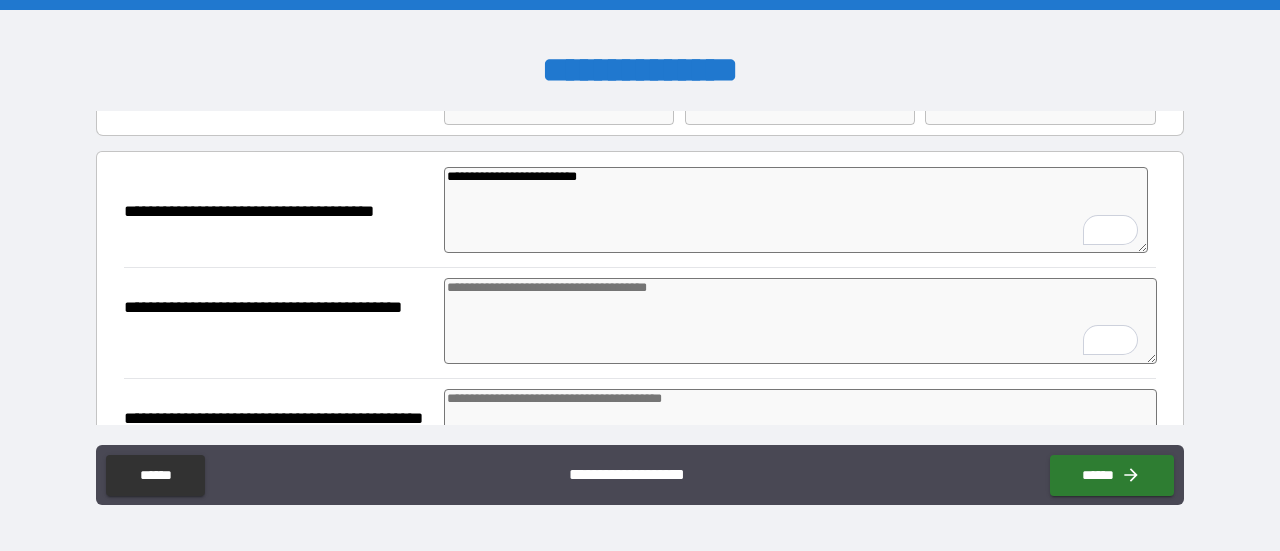 scroll, scrollTop: 100, scrollLeft: 0, axis: vertical 